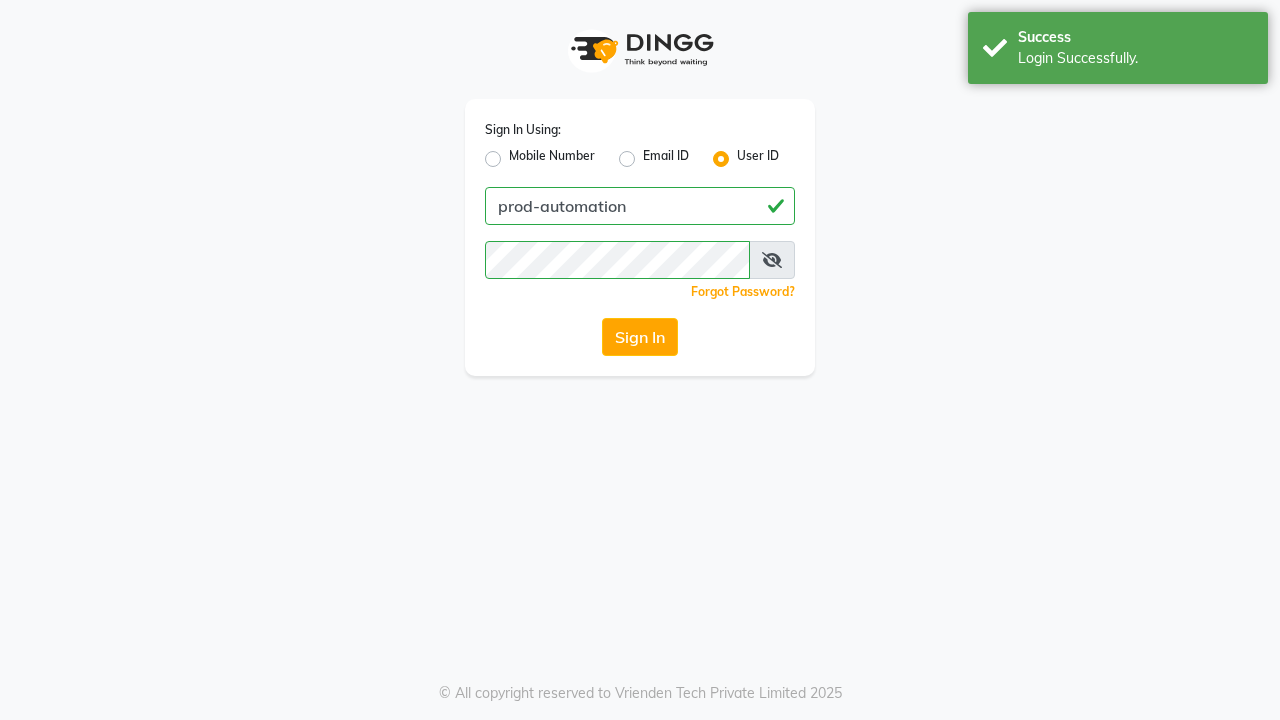scroll, scrollTop: 0, scrollLeft: 0, axis: both 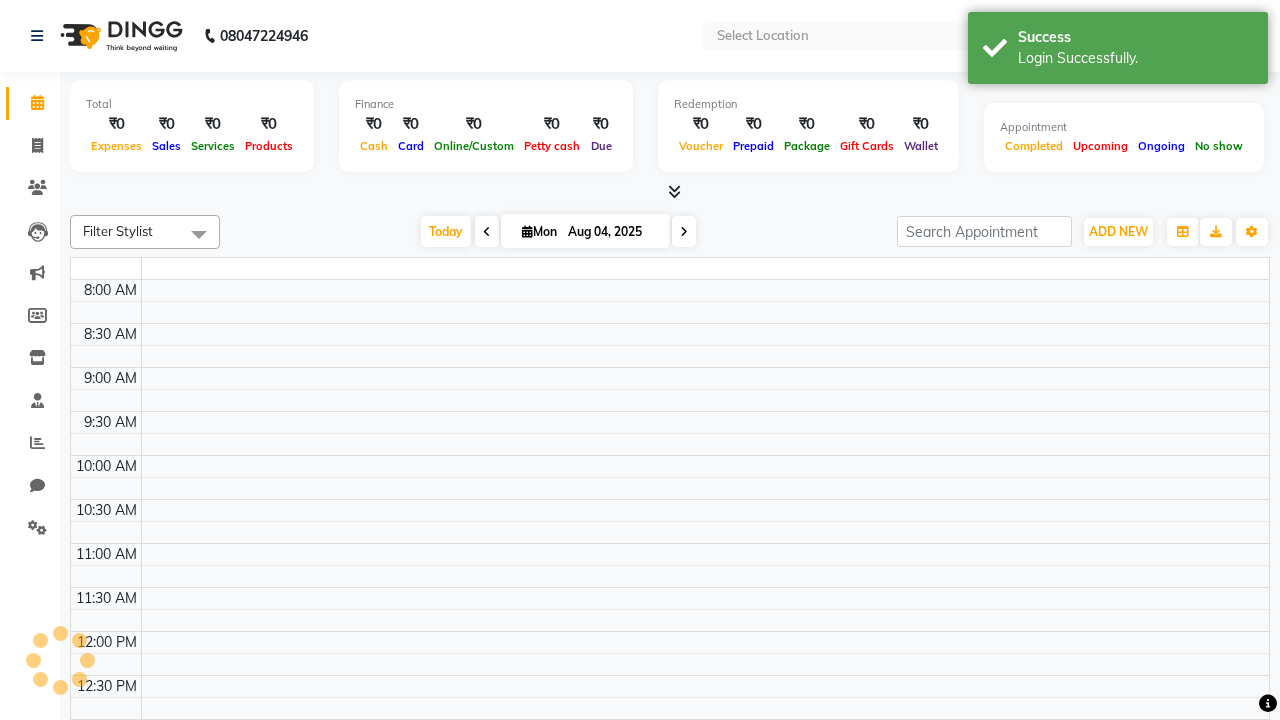 select on "en" 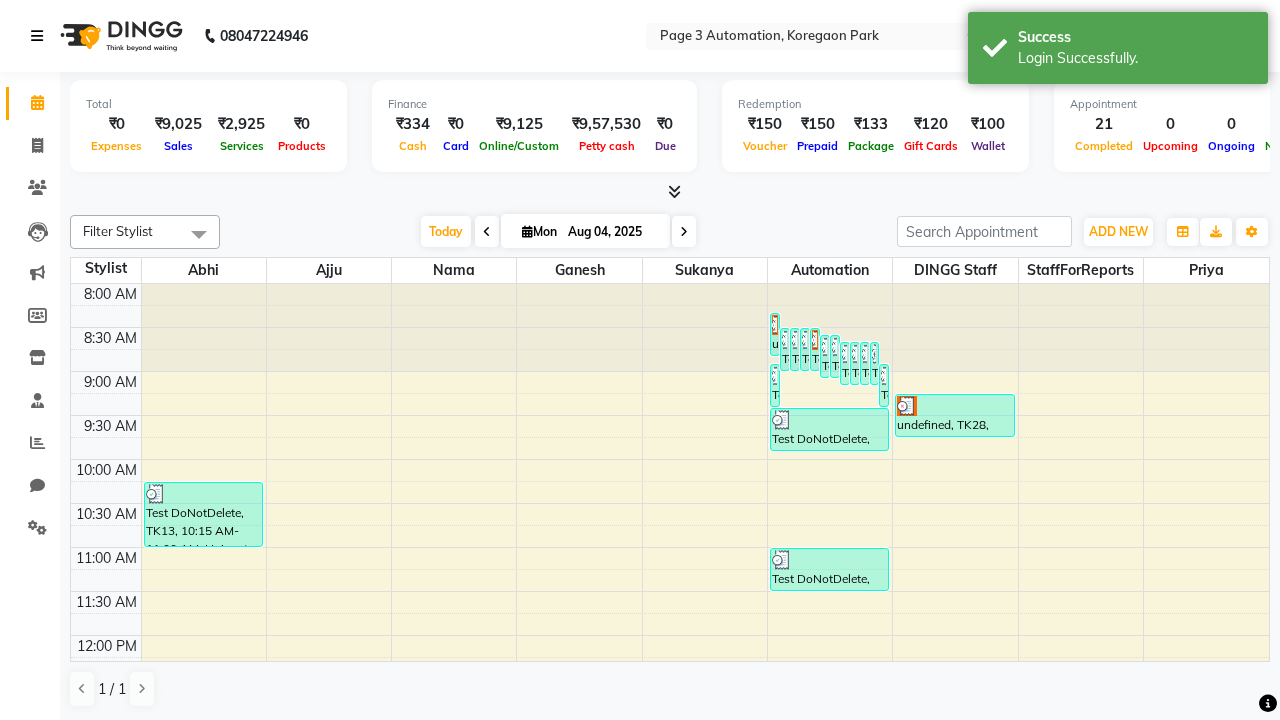 click at bounding box center (37, 36) 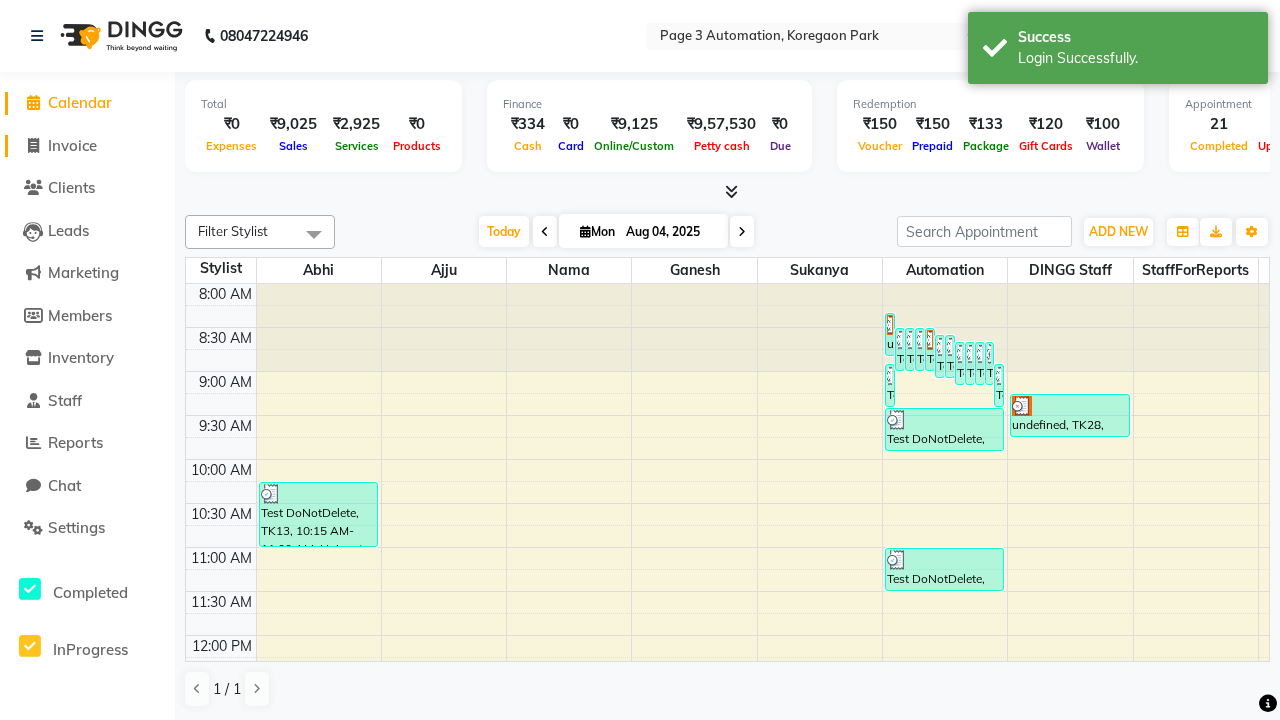 click on "Invoice" 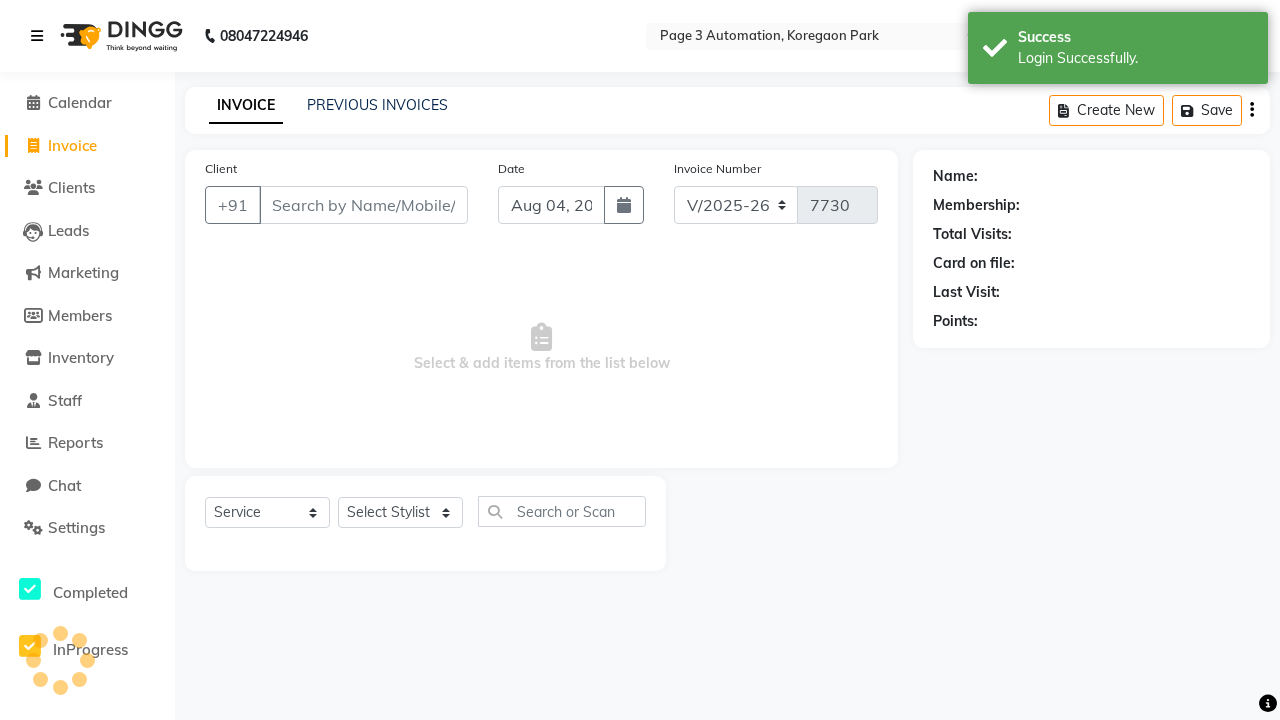 click at bounding box center [37, 36] 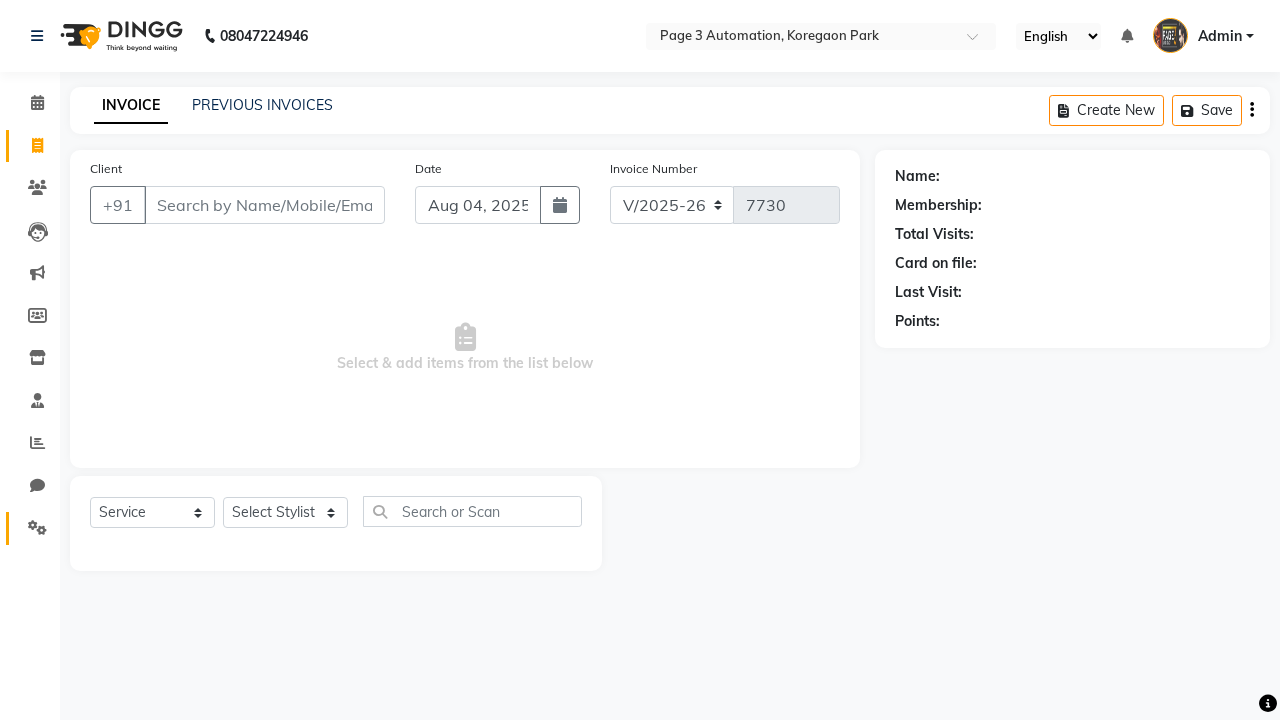 click 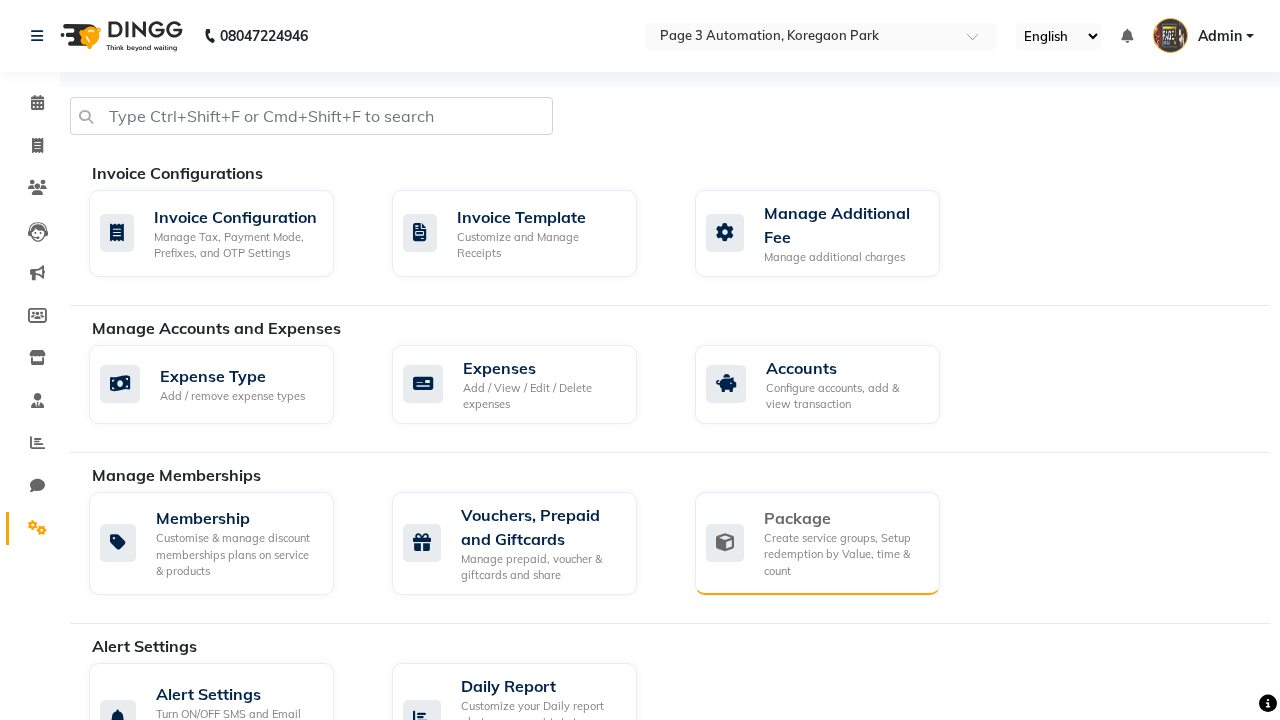 click on "Package" 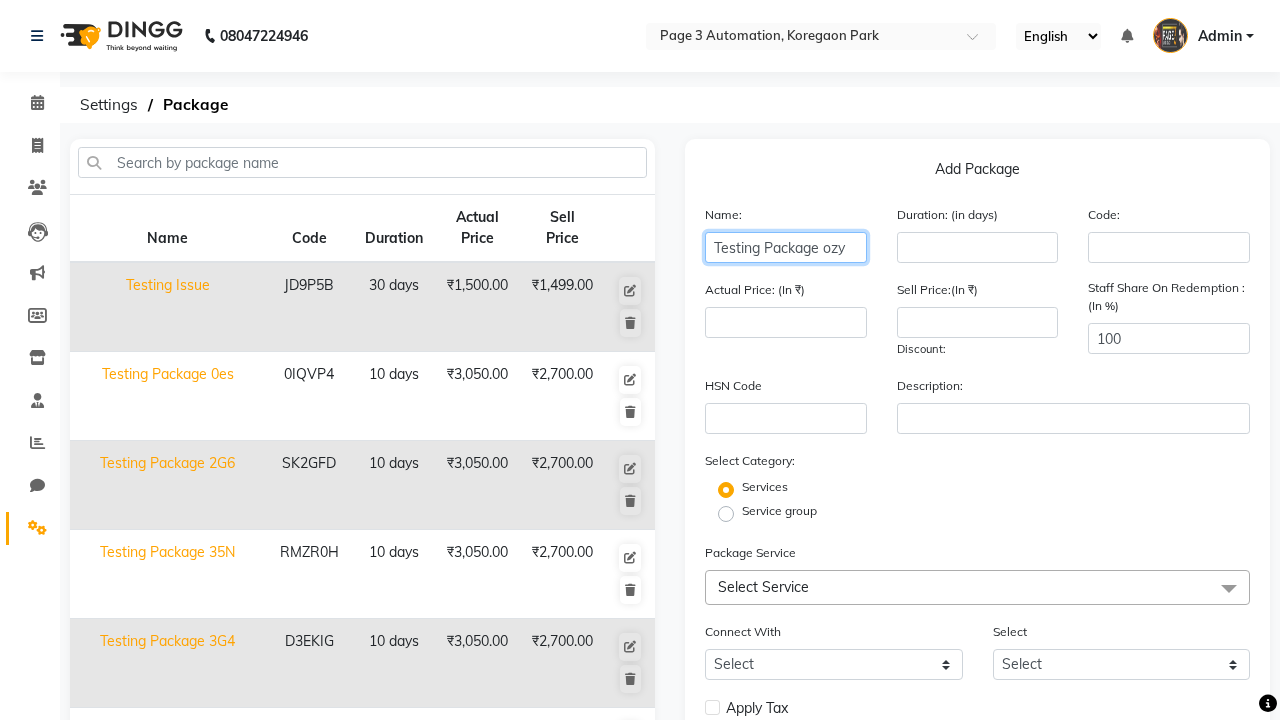 type on "Testing Package ozy" 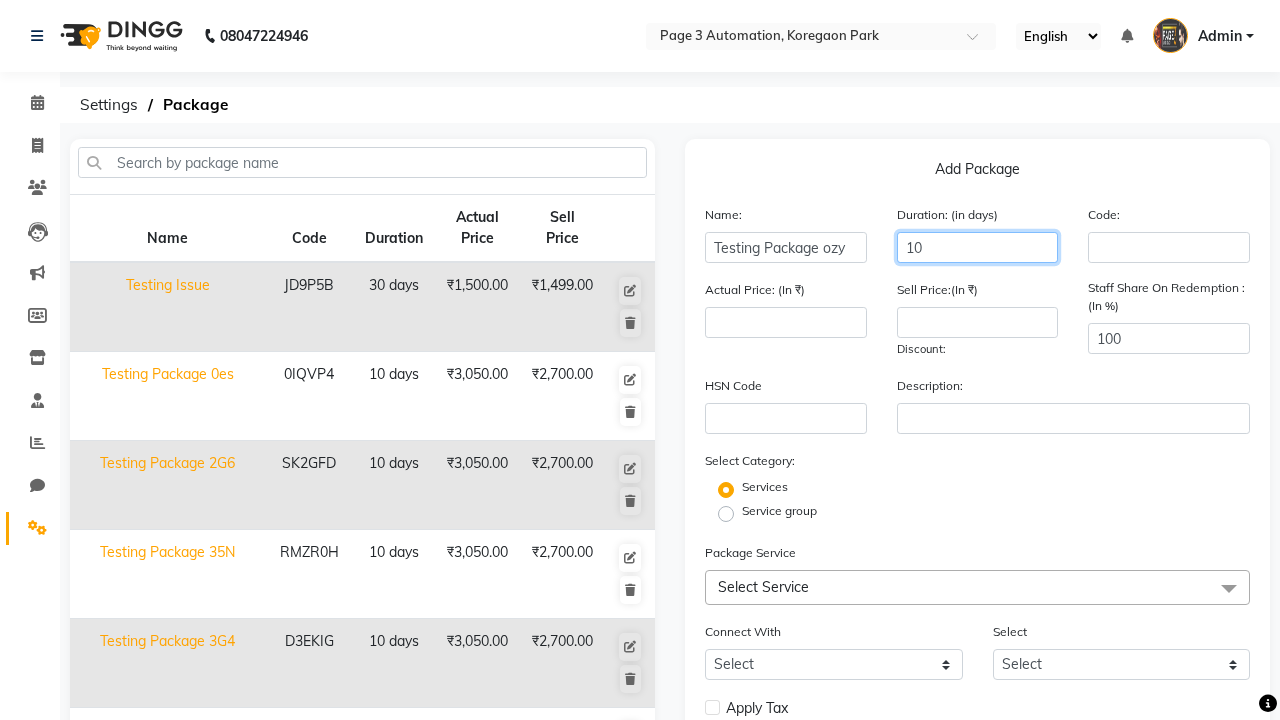 type on "10" 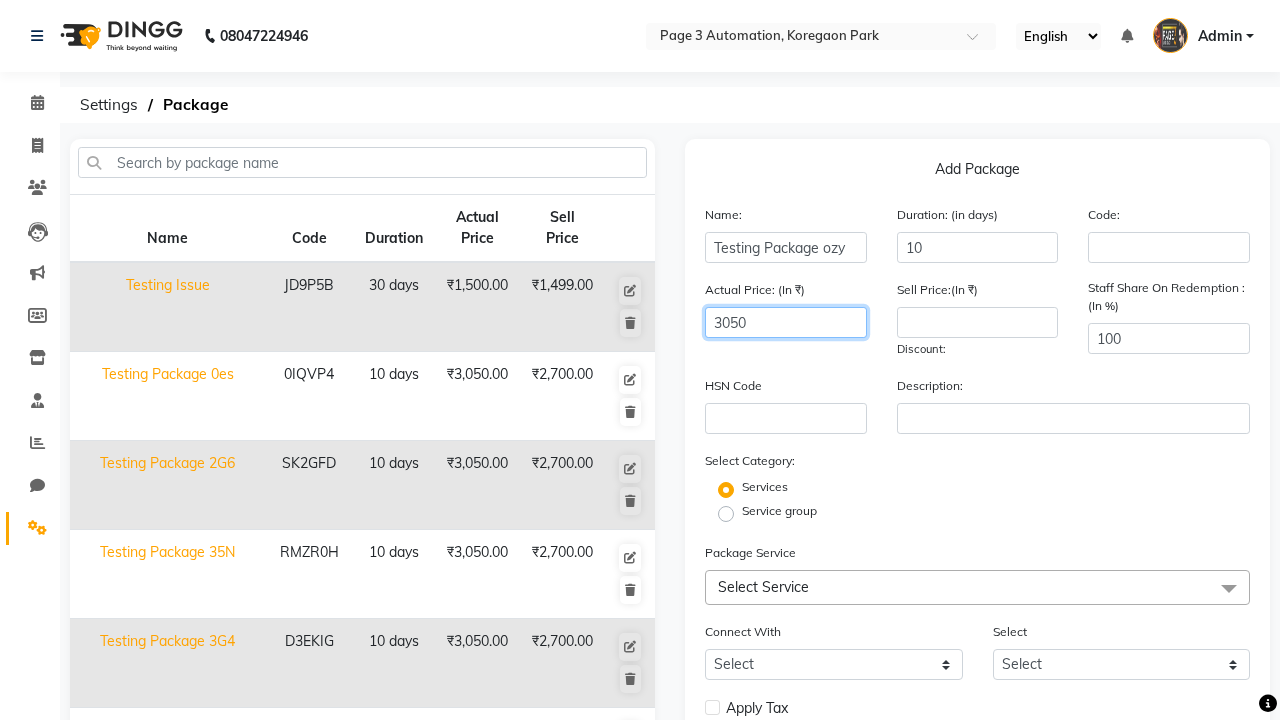 type on "3050" 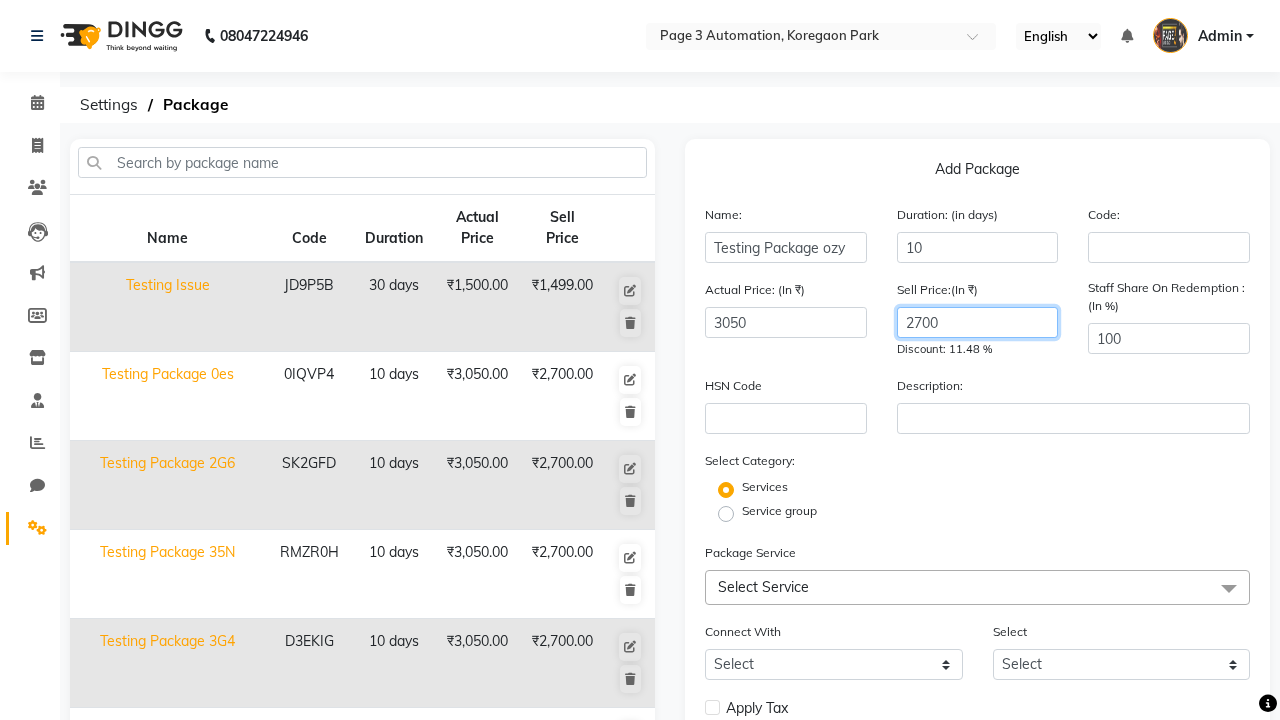 type on "2700" 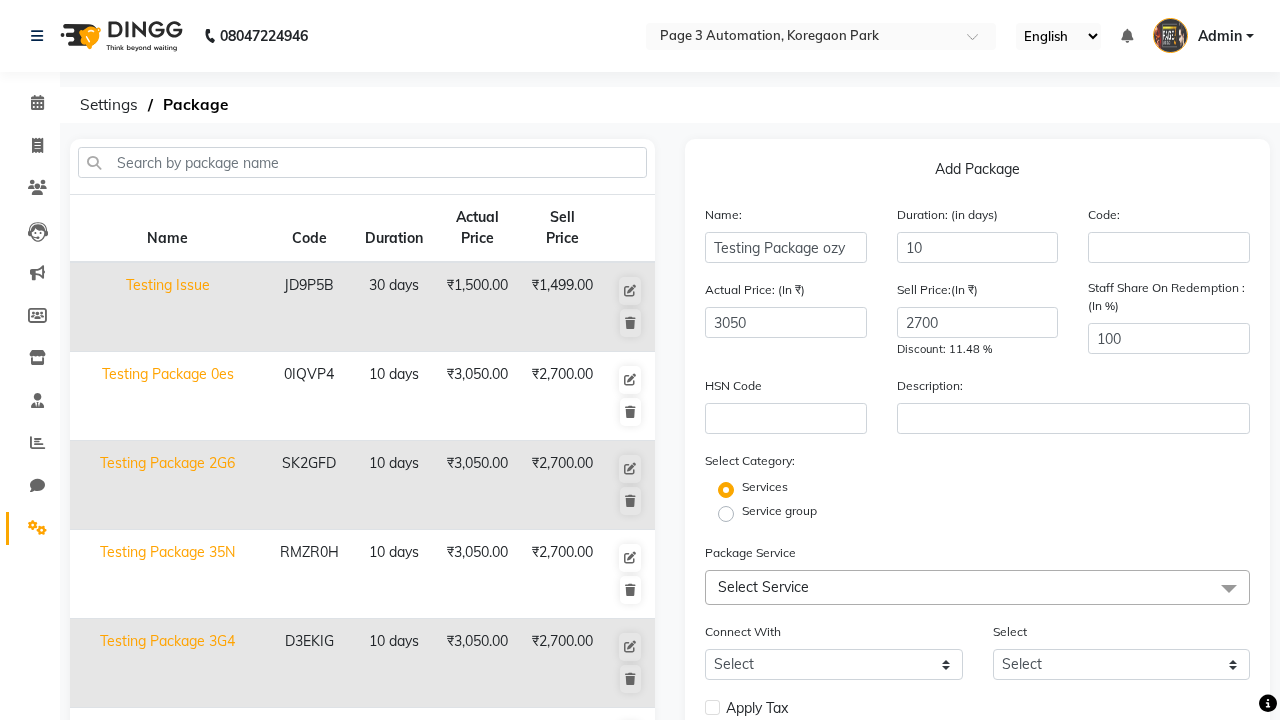 click on "Service group" 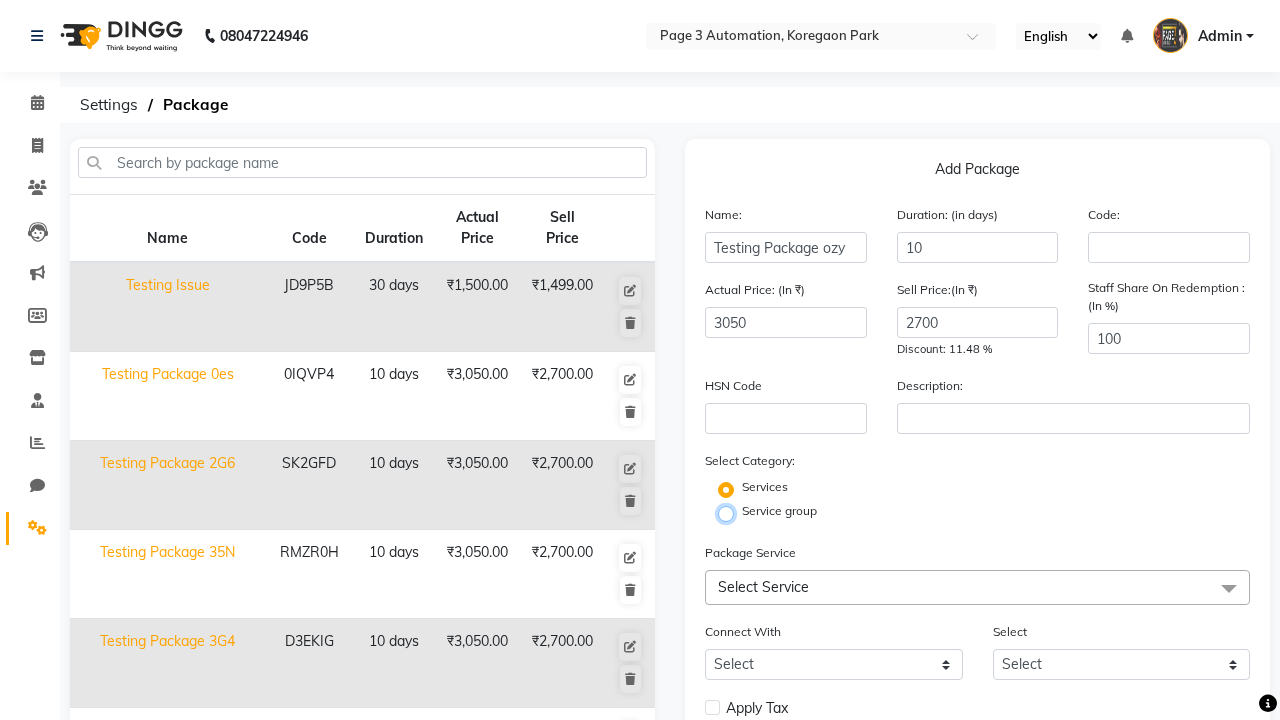 click on "Service group" at bounding box center (732, 512) 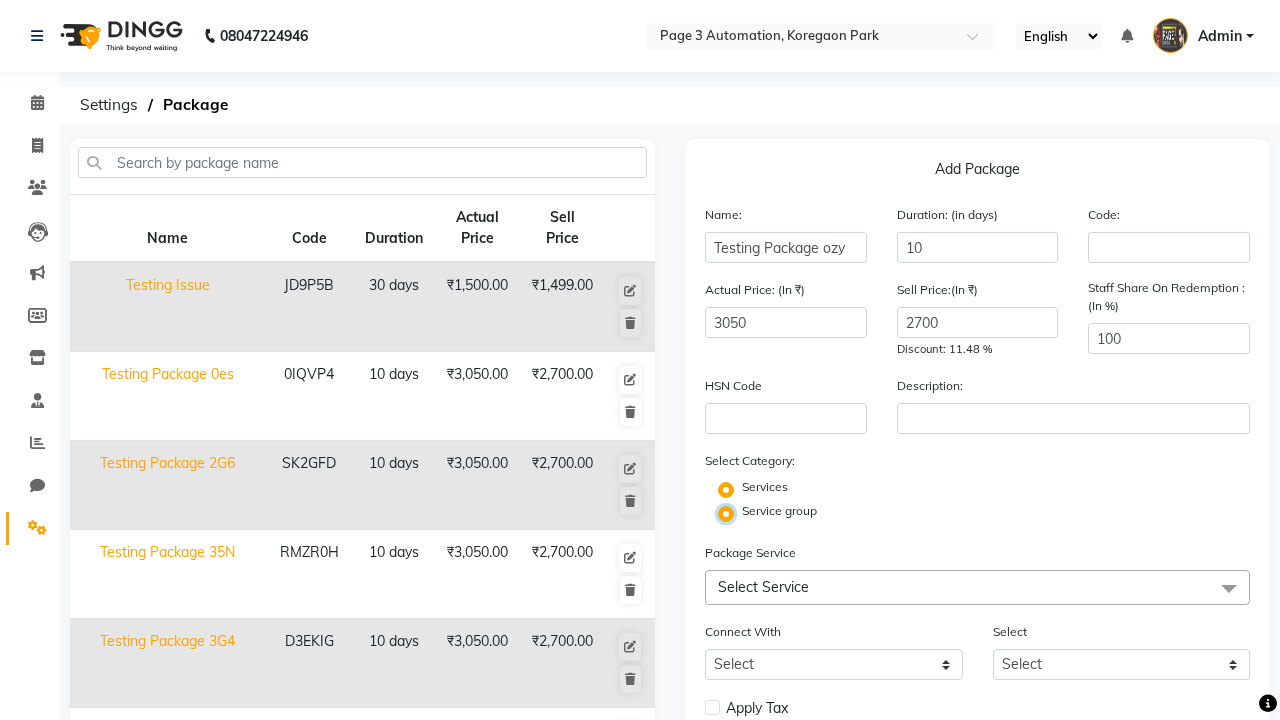 radio on "false" 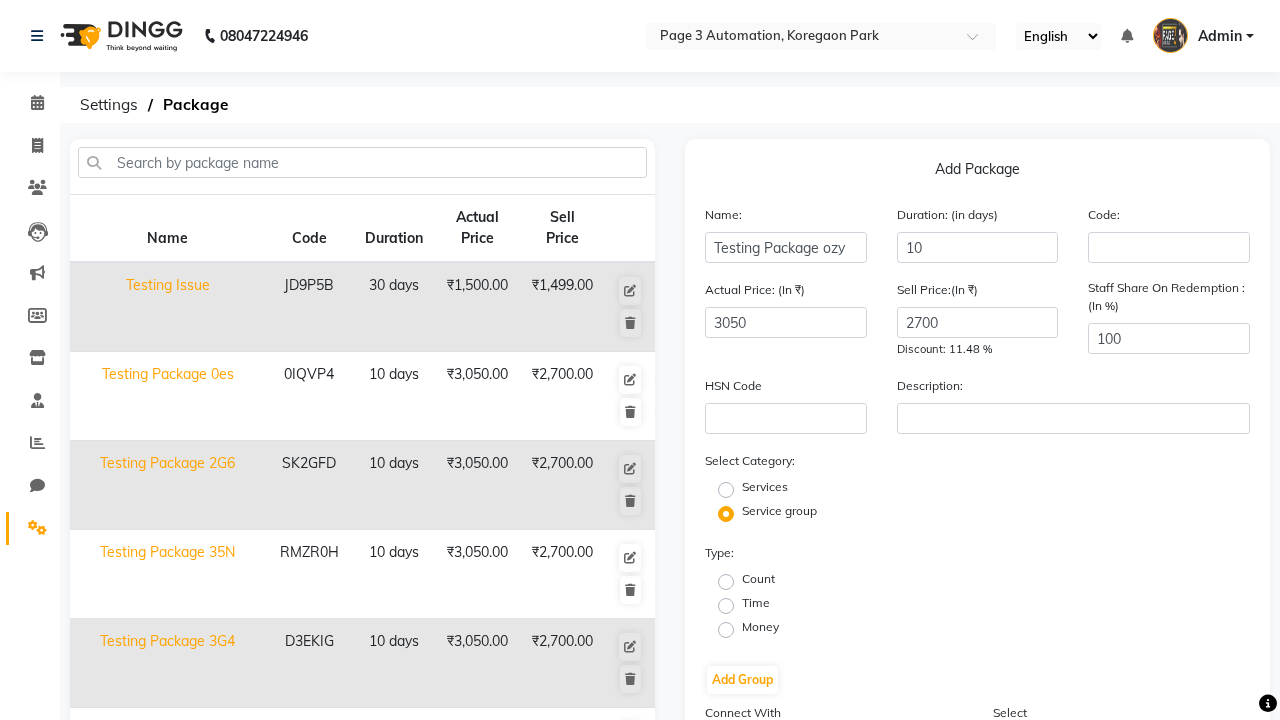 click on "Count" 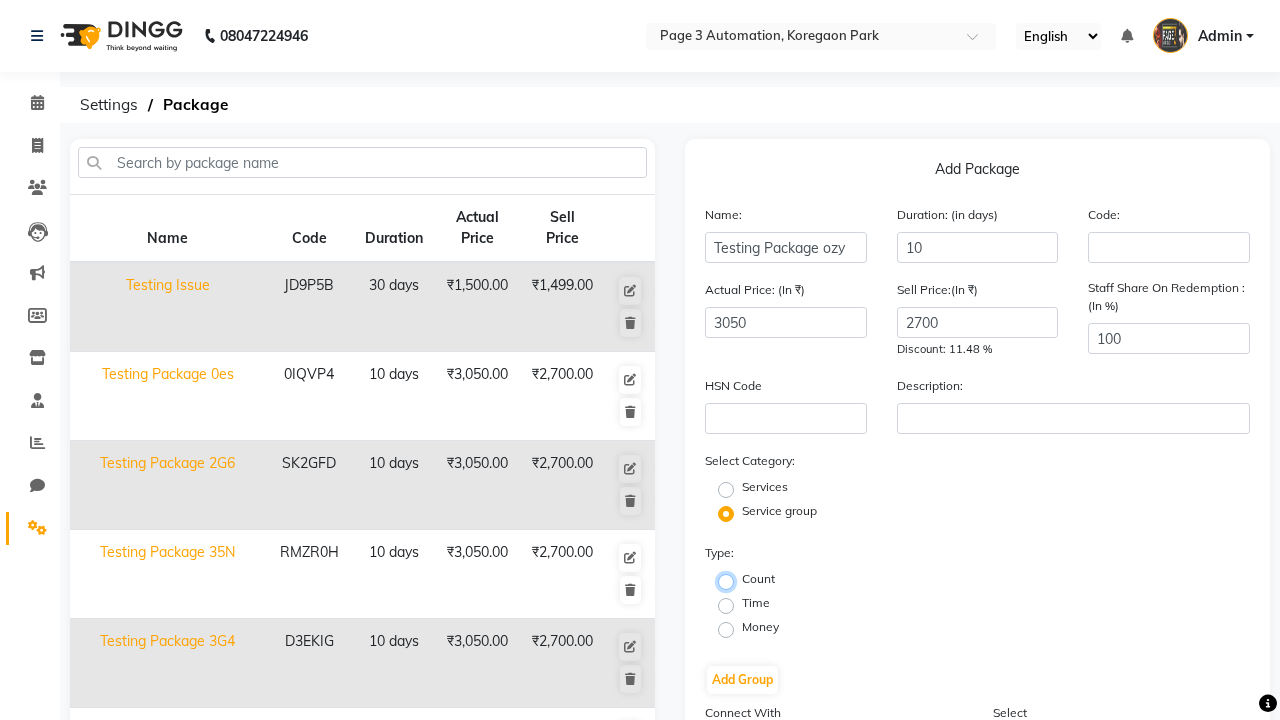 click on "Count" at bounding box center [732, 580] 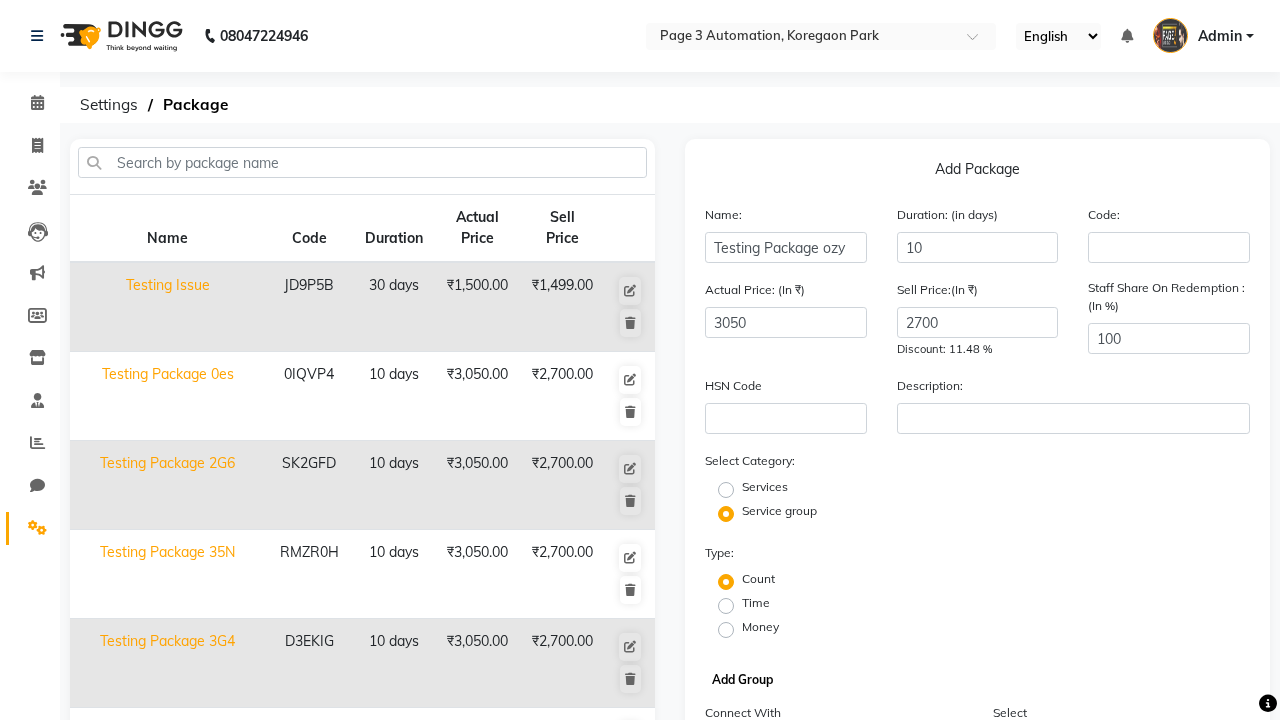 click on "Add Group" 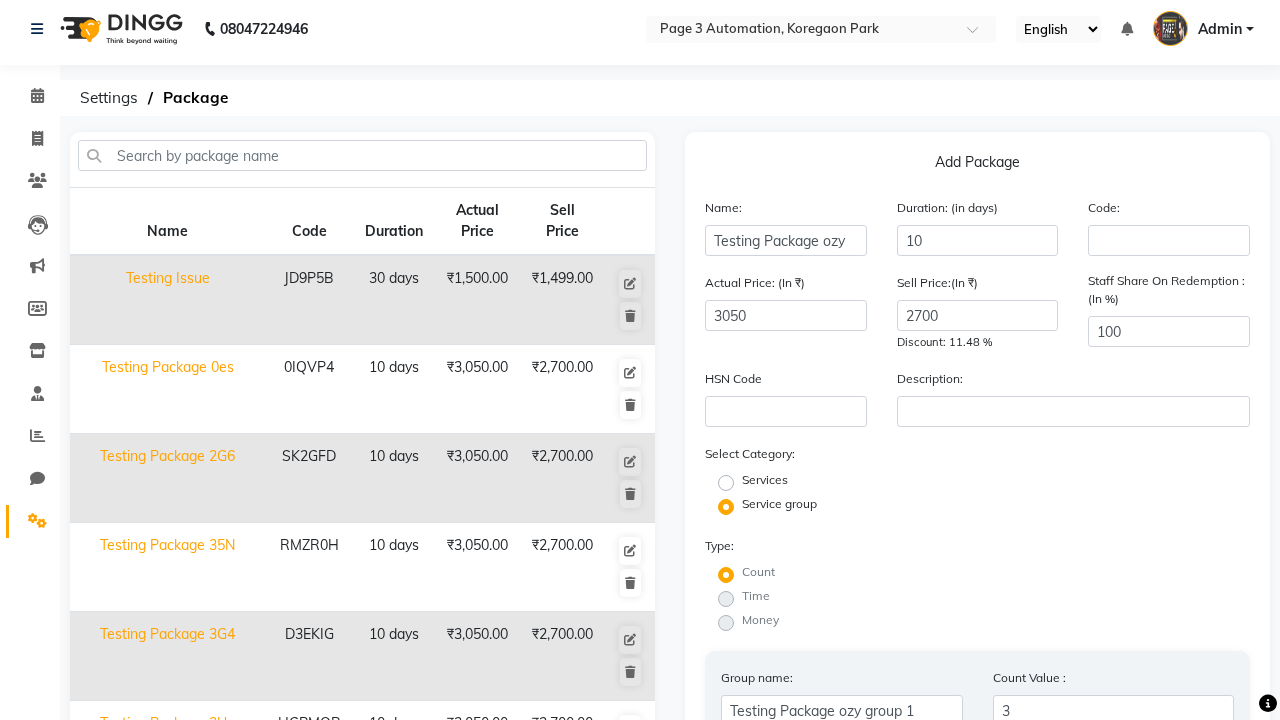 scroll, scrollTop: 148, scrollLeft: 0, axis: vertical 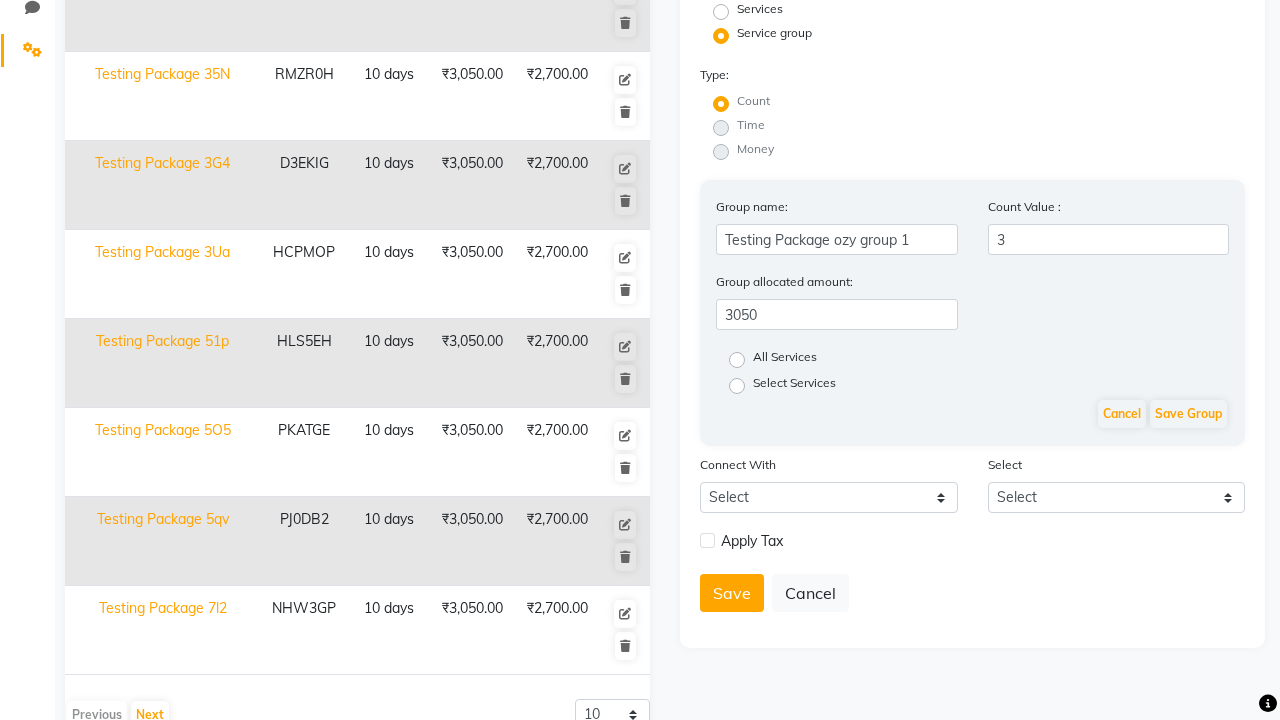 type on "3" 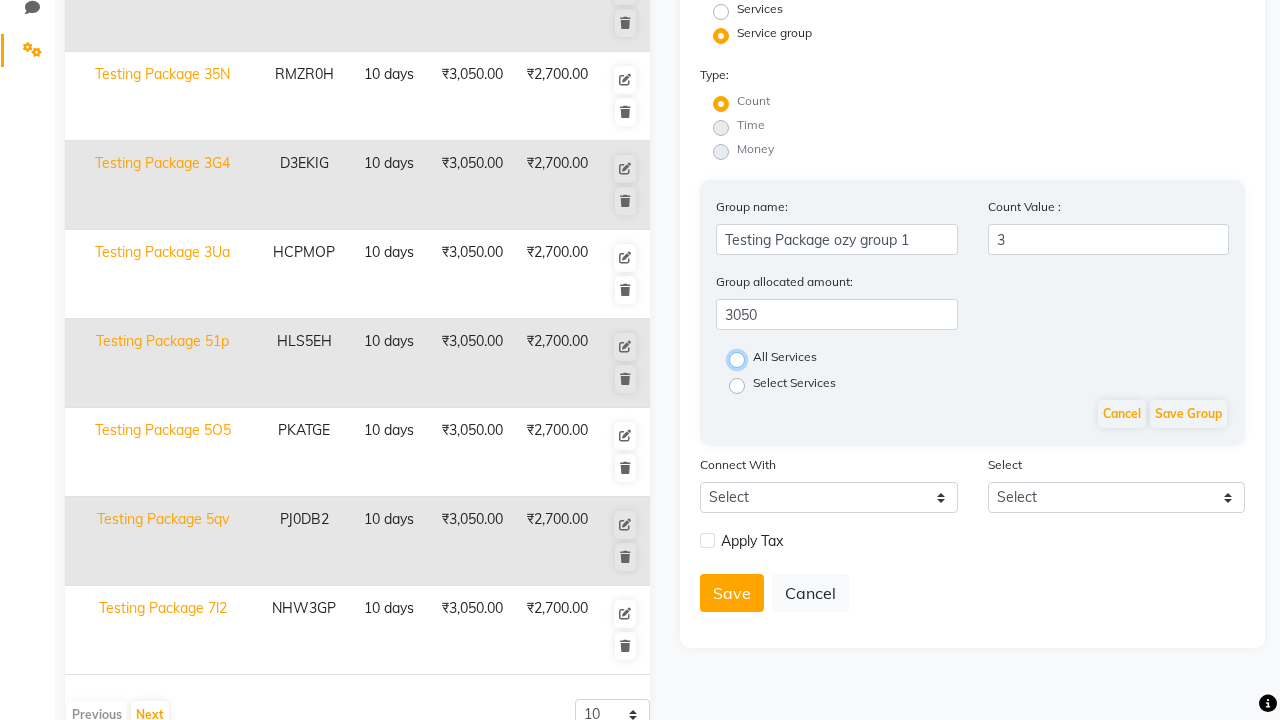 radio on "true" 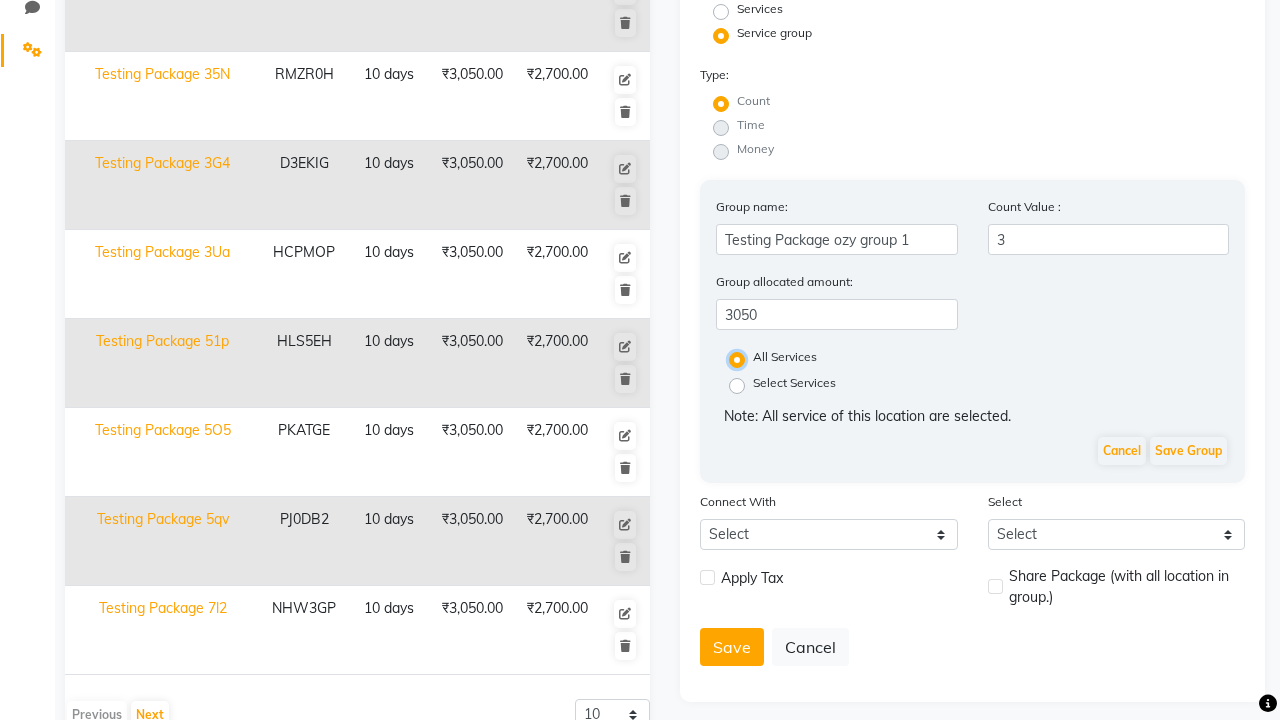 scroll, scrollTop: 0, scrollLeft: 0, axis: both 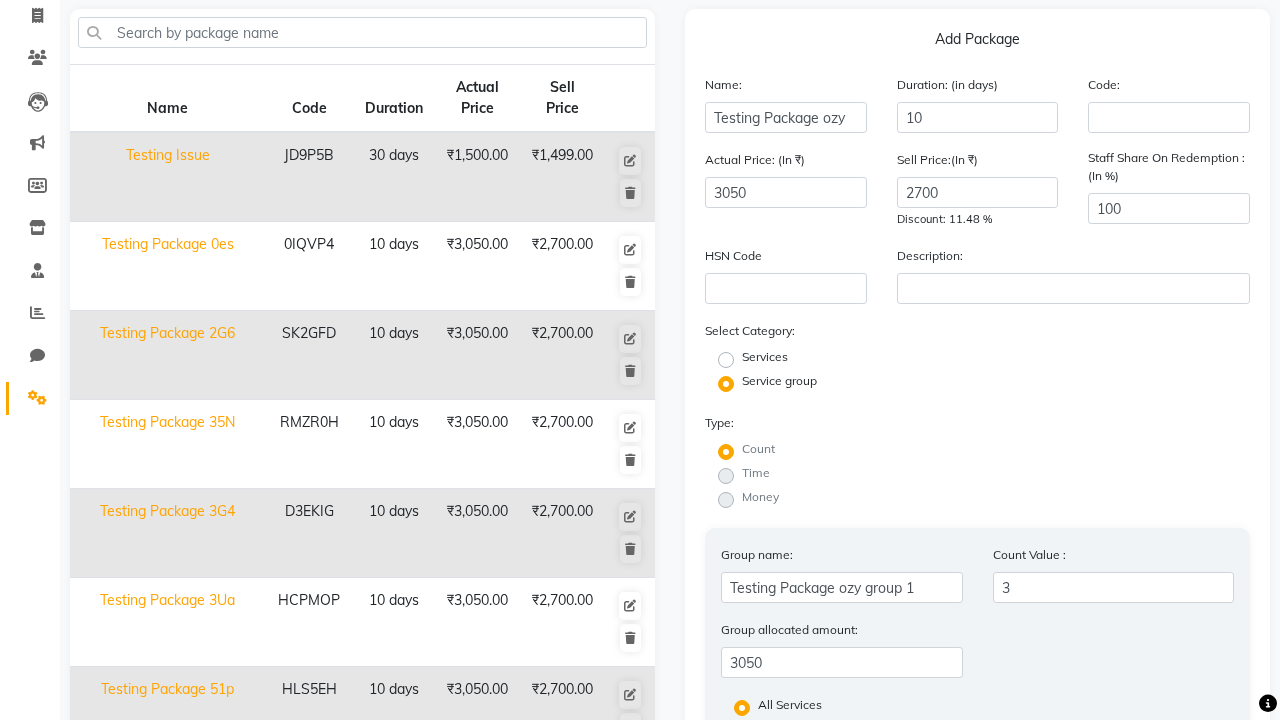 click on "Save Group" 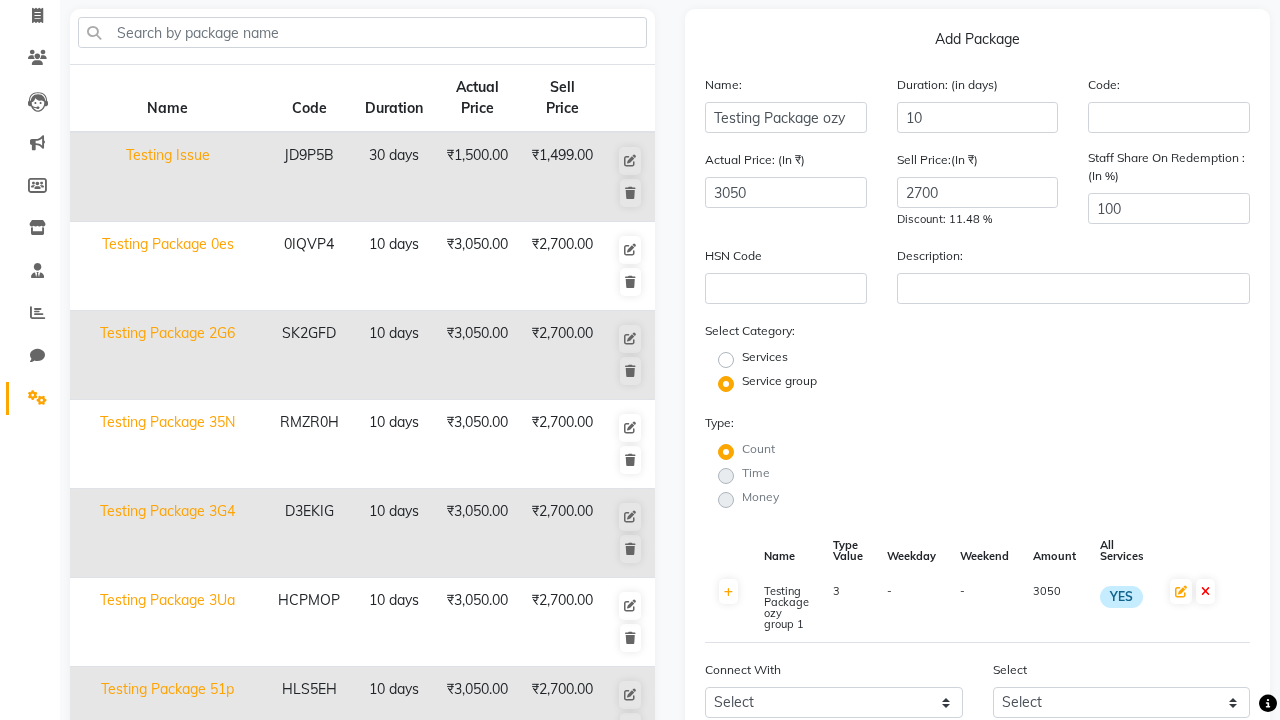 scroll, scrollTop: 527, scrollLeft: 0, axis: vertical 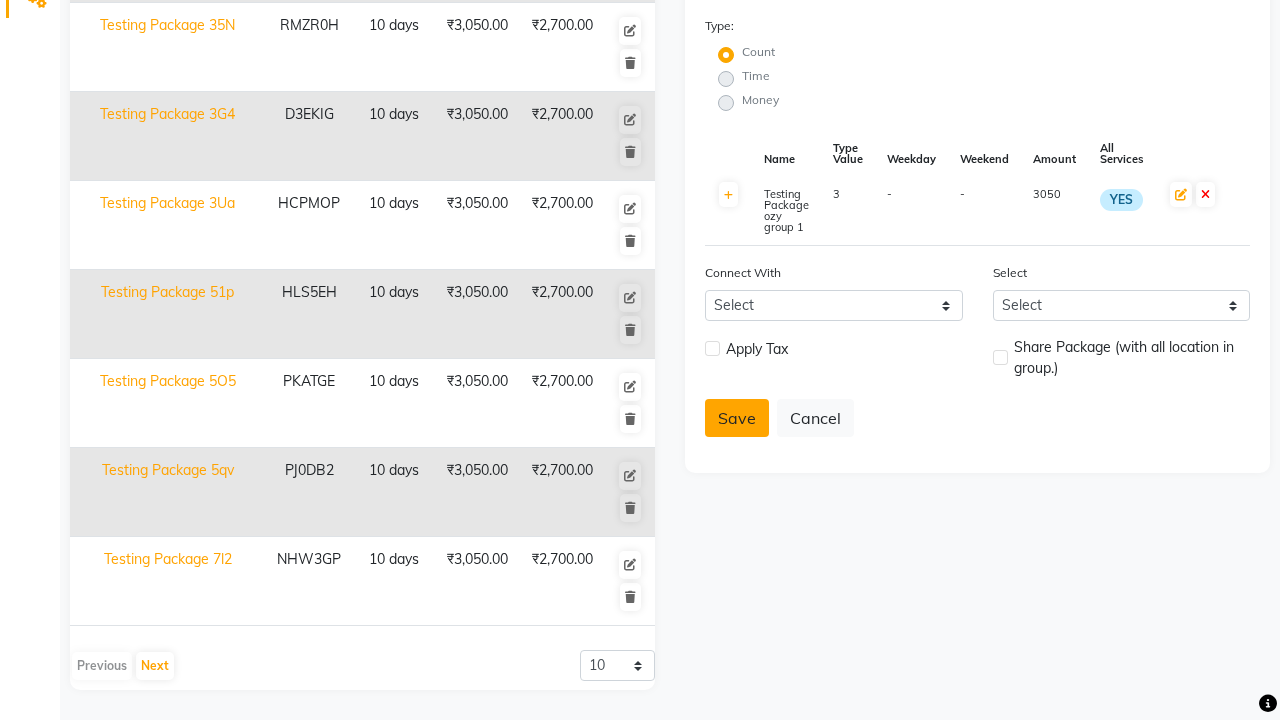 click on "Save" 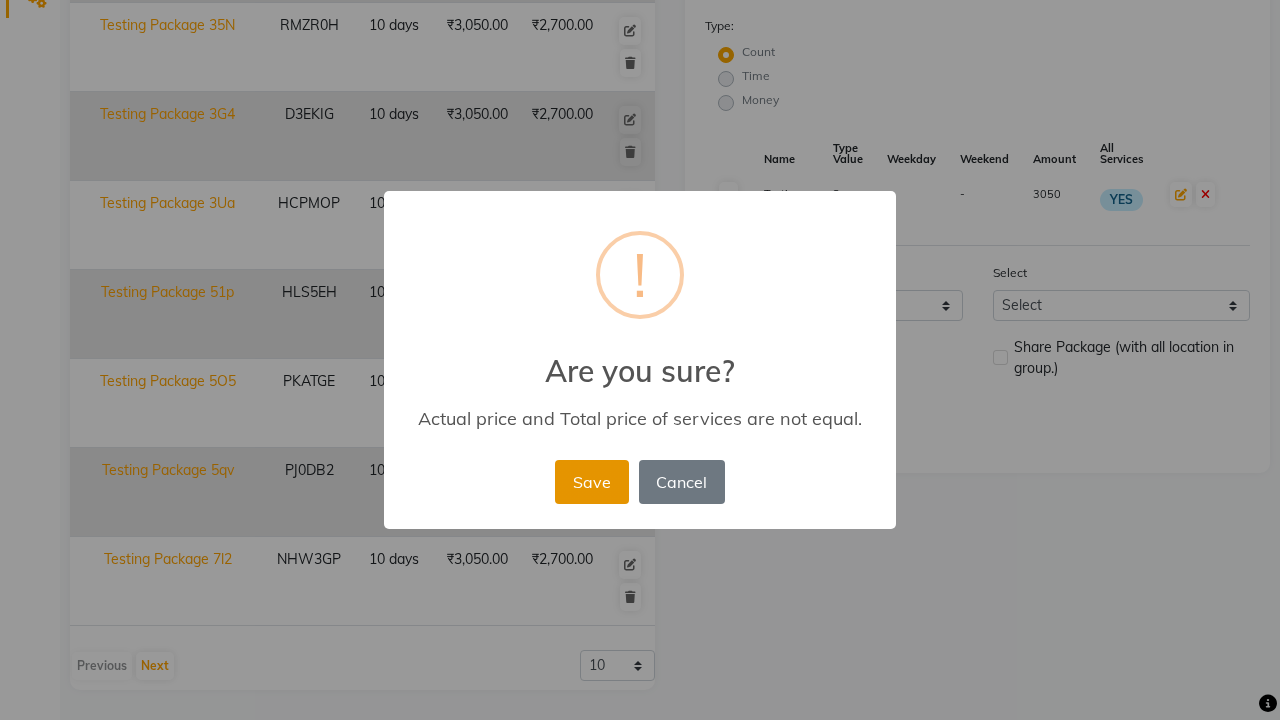 click on "Save" at bounding box center (591, 482) 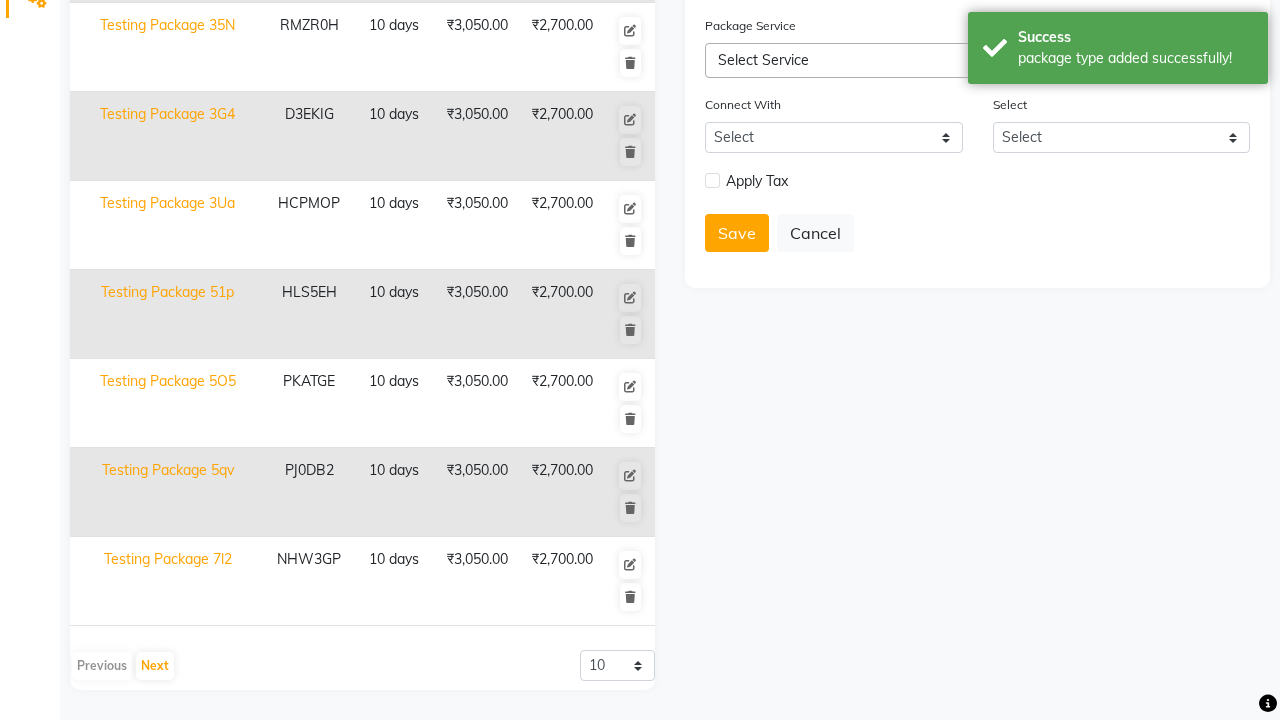 click on "package type added successfully!" at bounding box center [1135, 58] 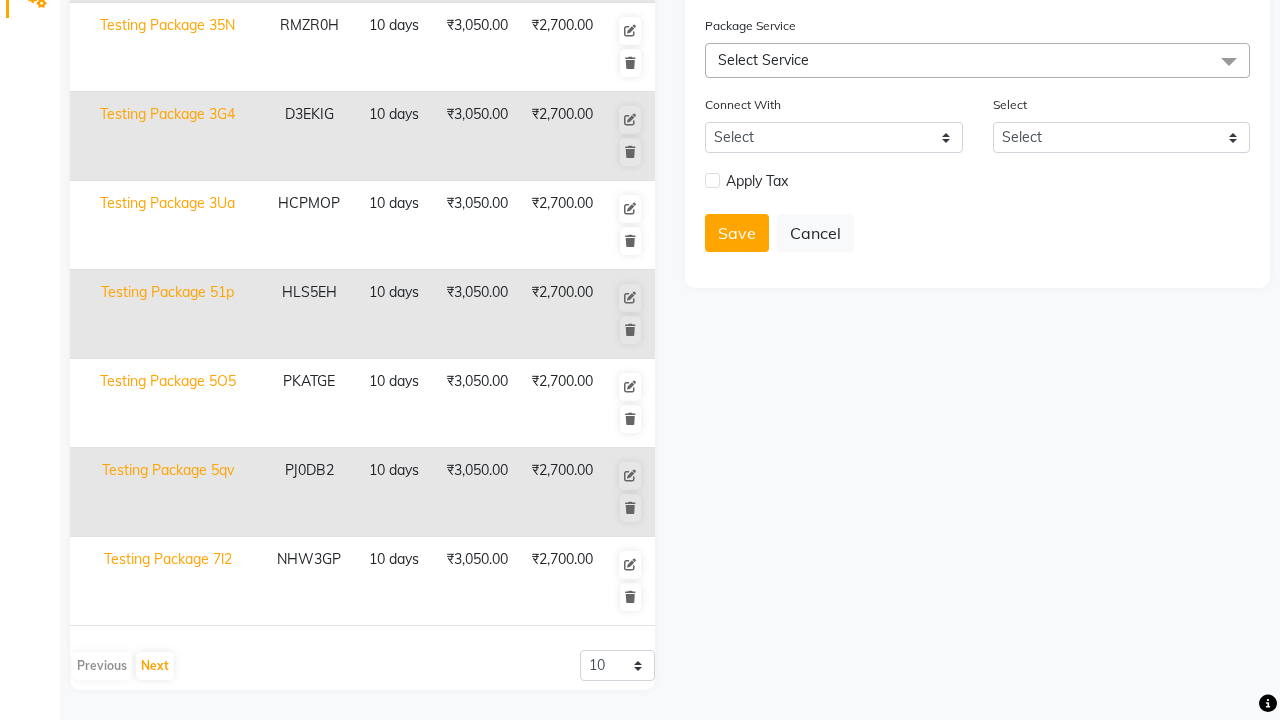 click at bounding box center [37, -491] 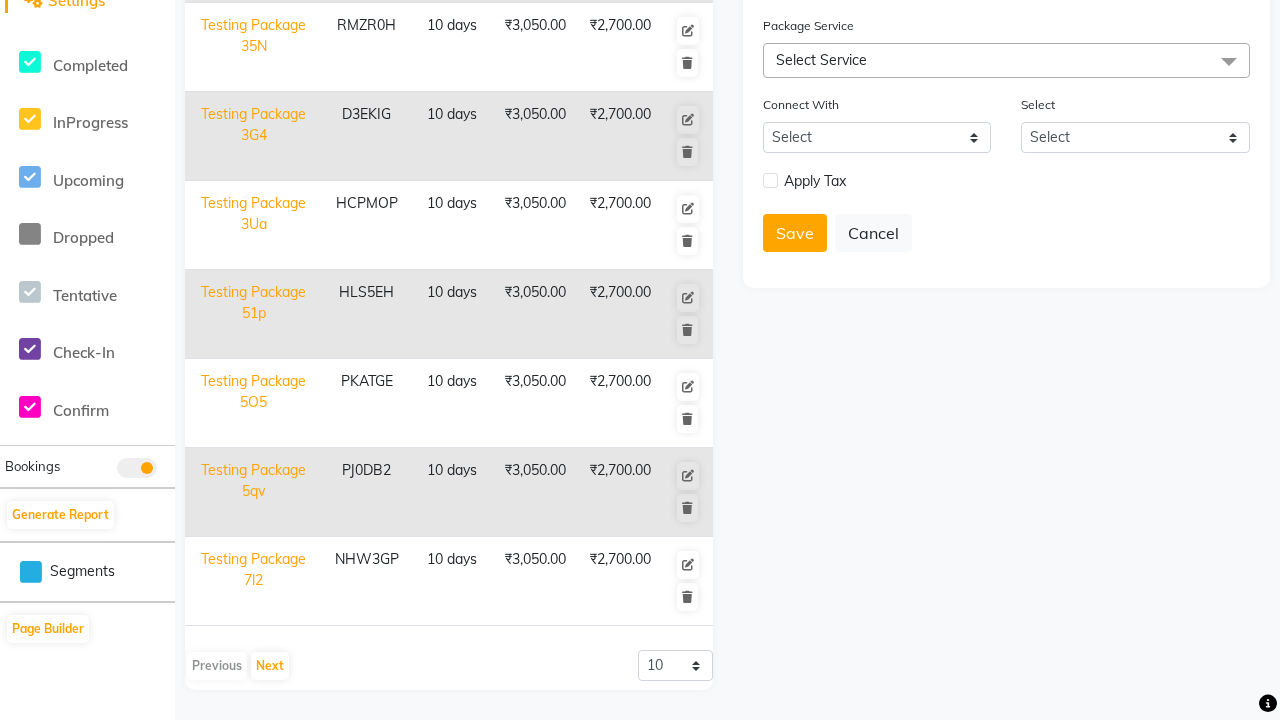 scroll, scrollTop: 0, scrollLeft: 0, axis: both 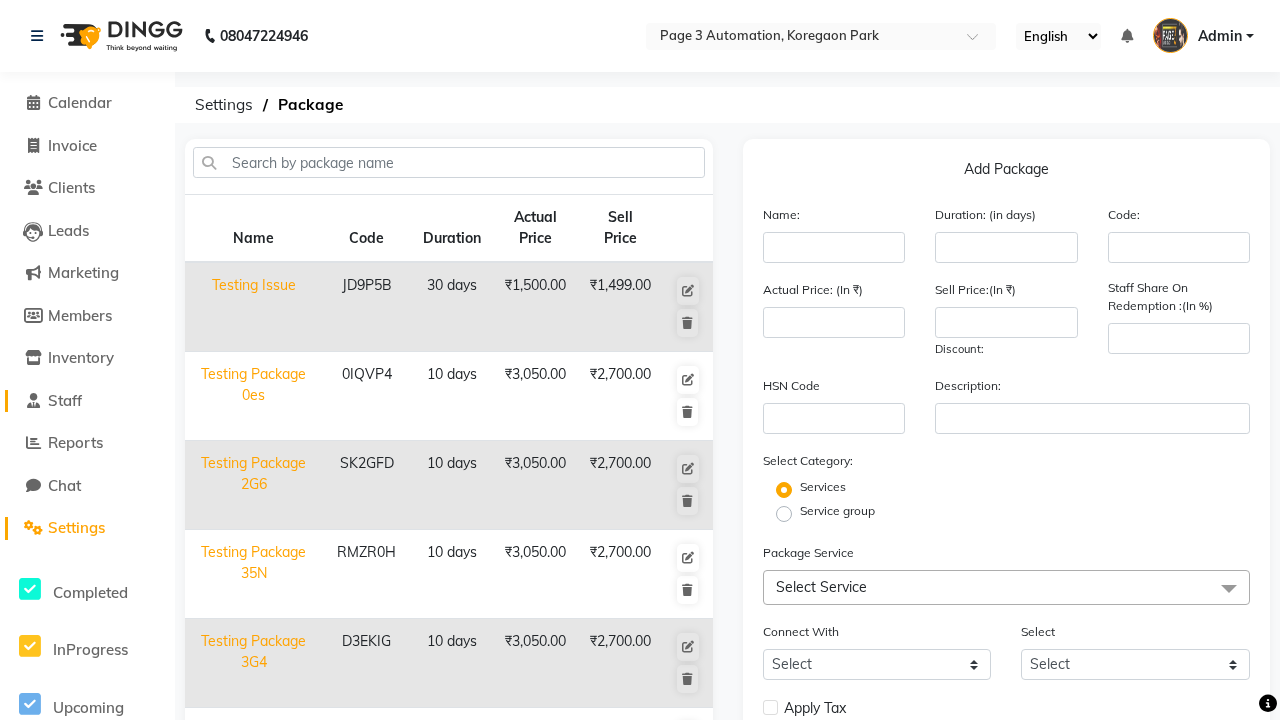 click on "Staff" 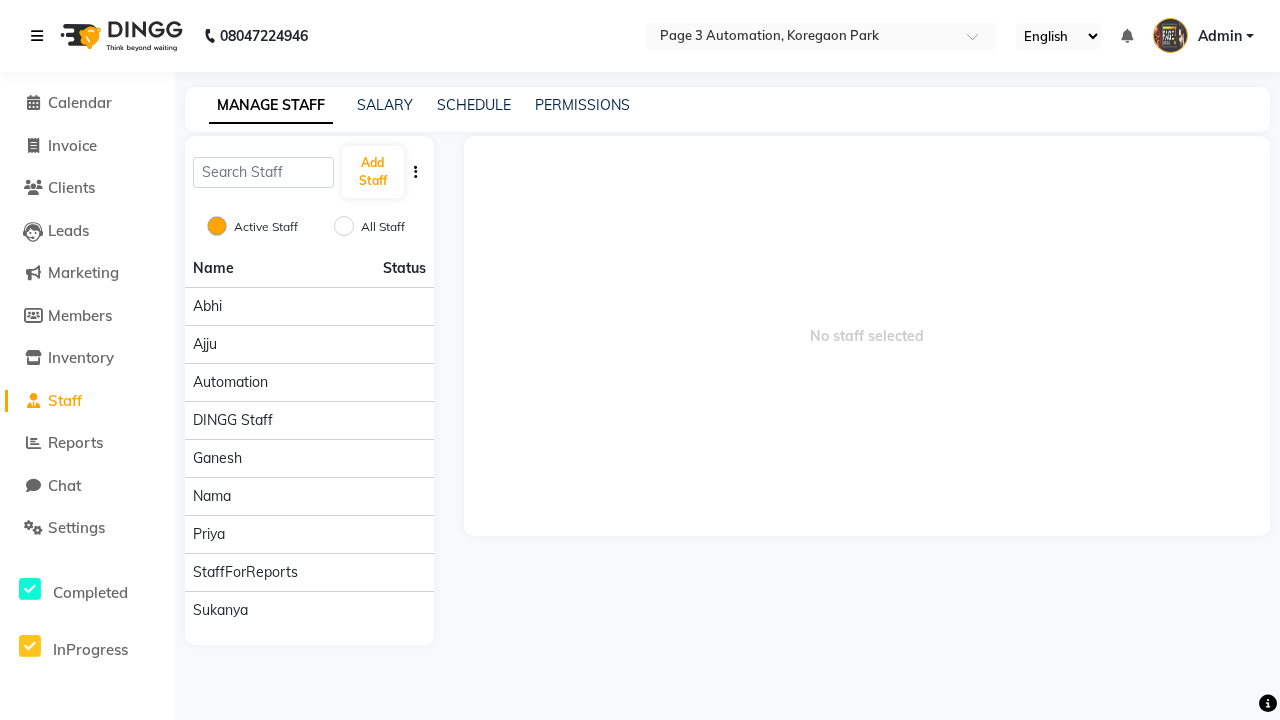 click at bounding box center [37, 36] 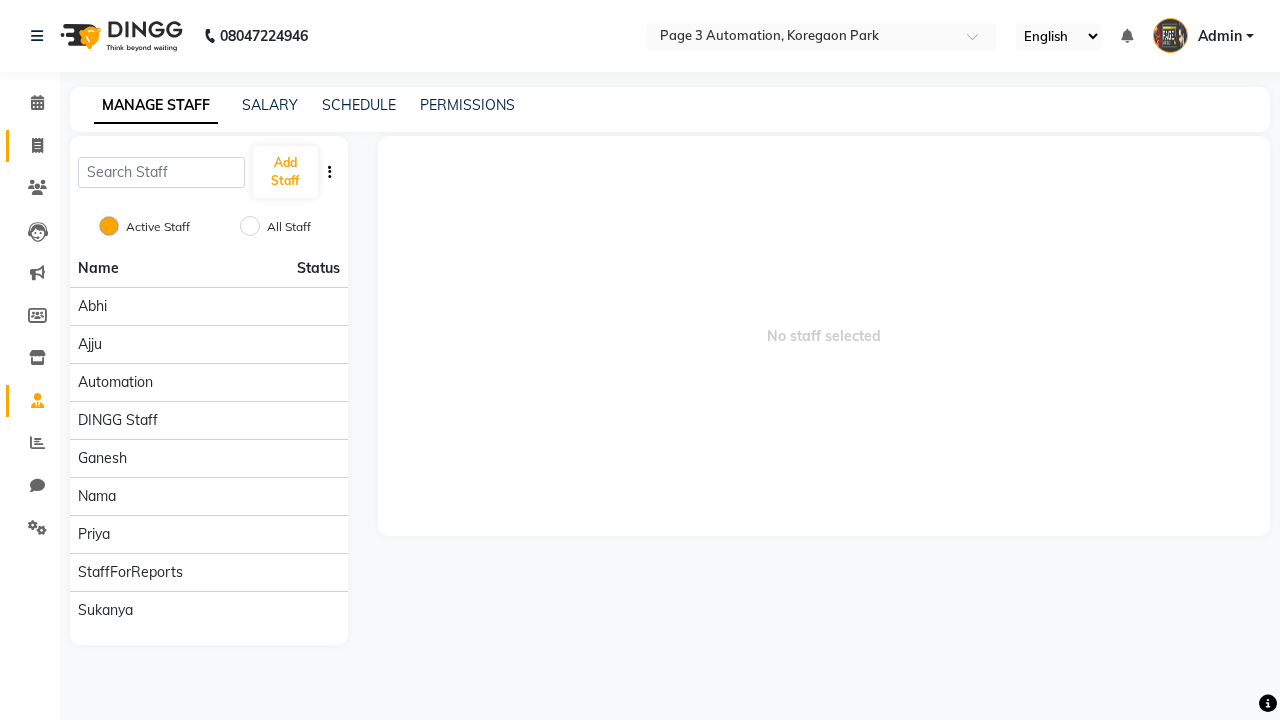 click 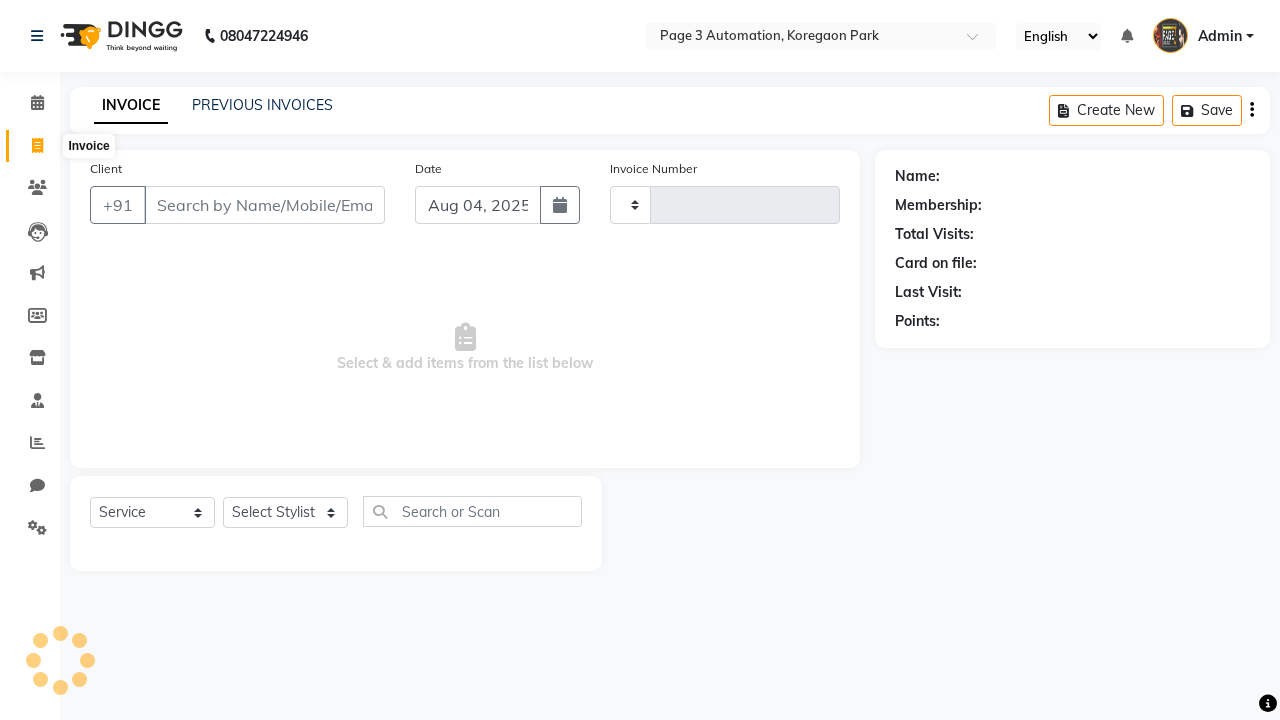 type on "7730" 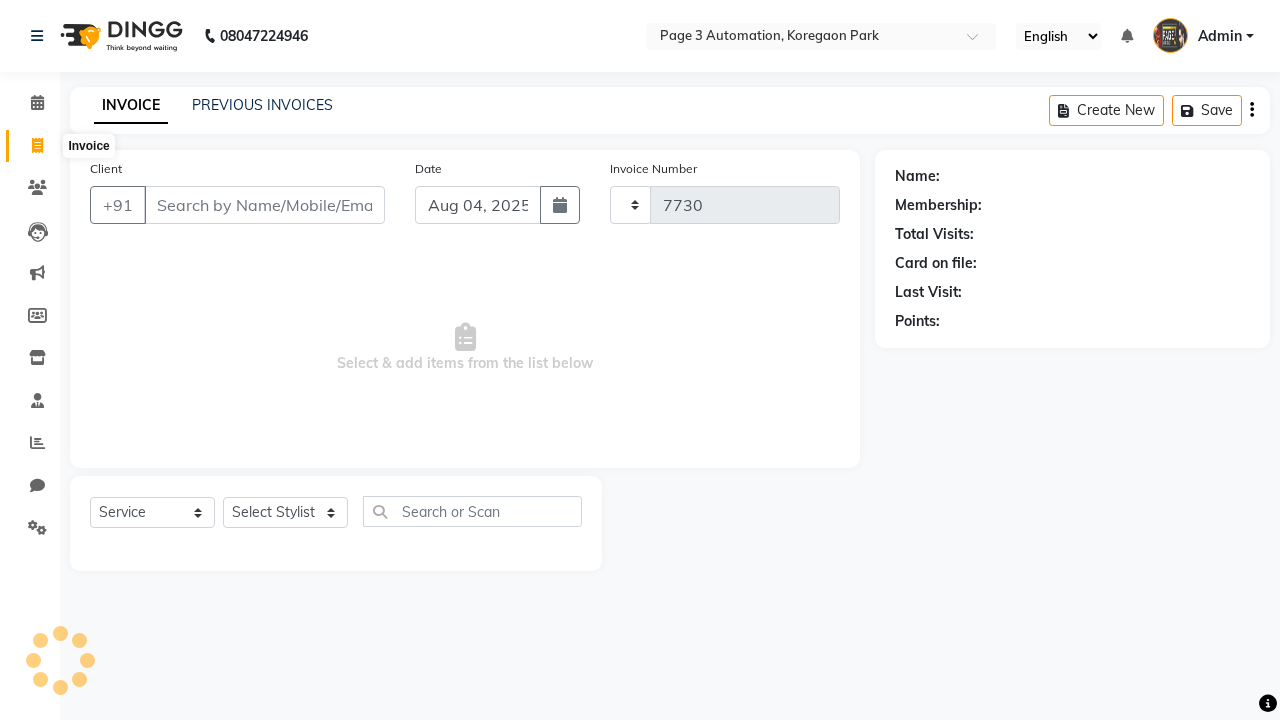 select on "2774" 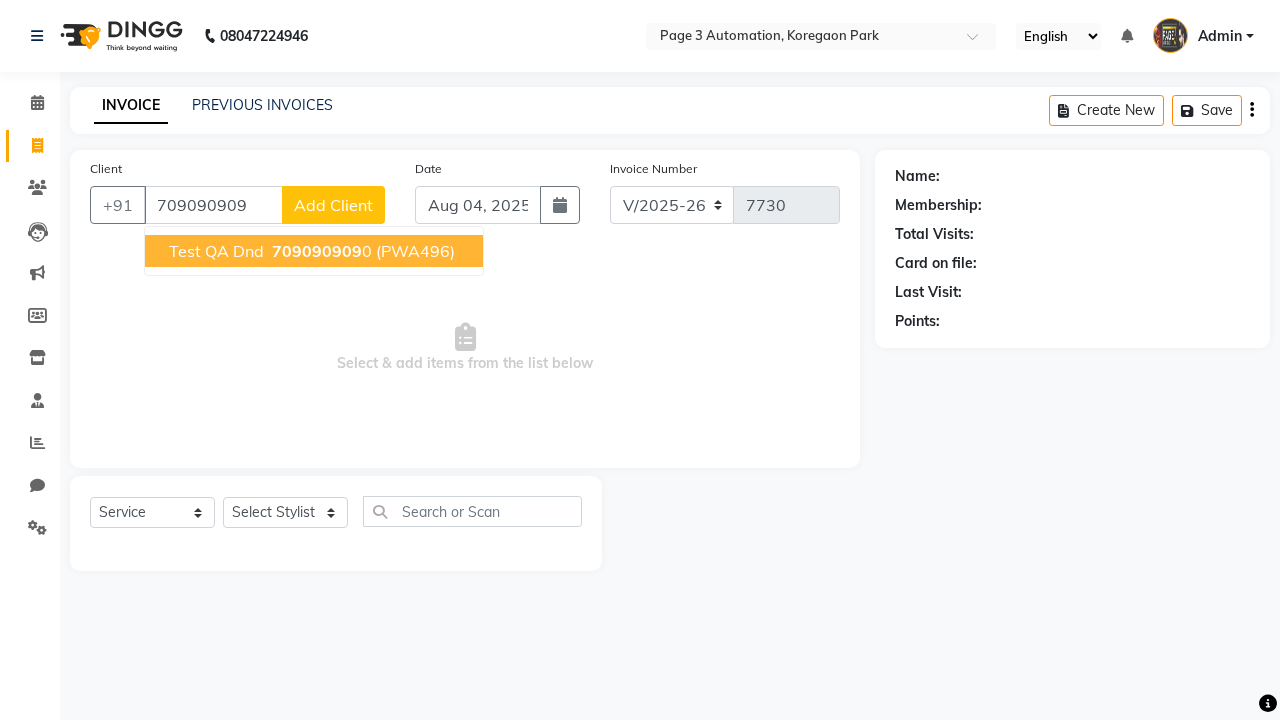 click on "709090909" at bounding box center (317, 251) 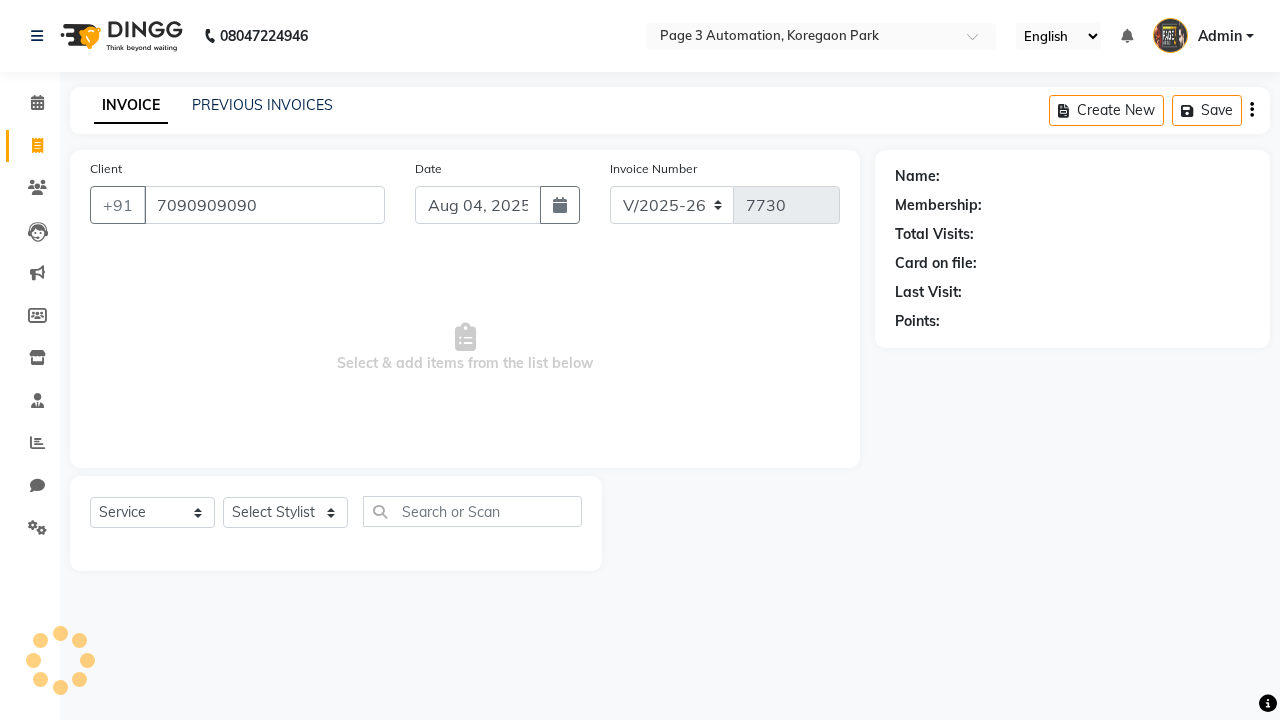 type on "7090909090" 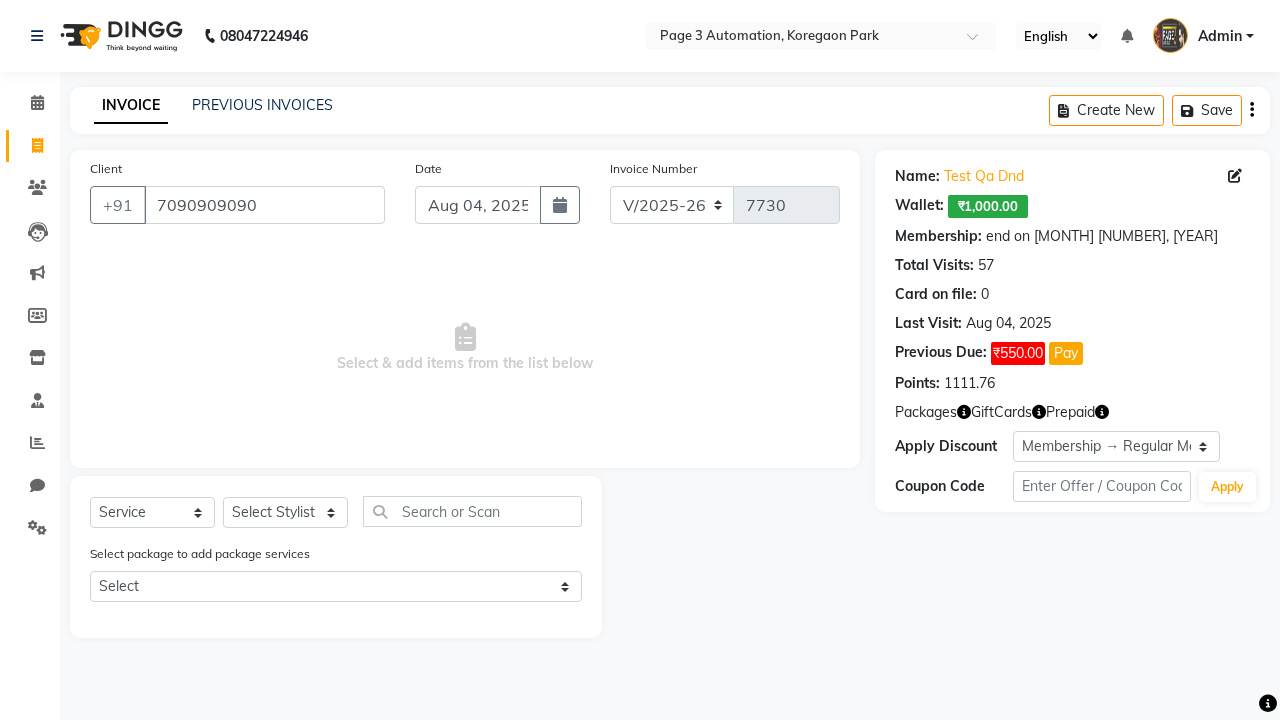 select on "0:" 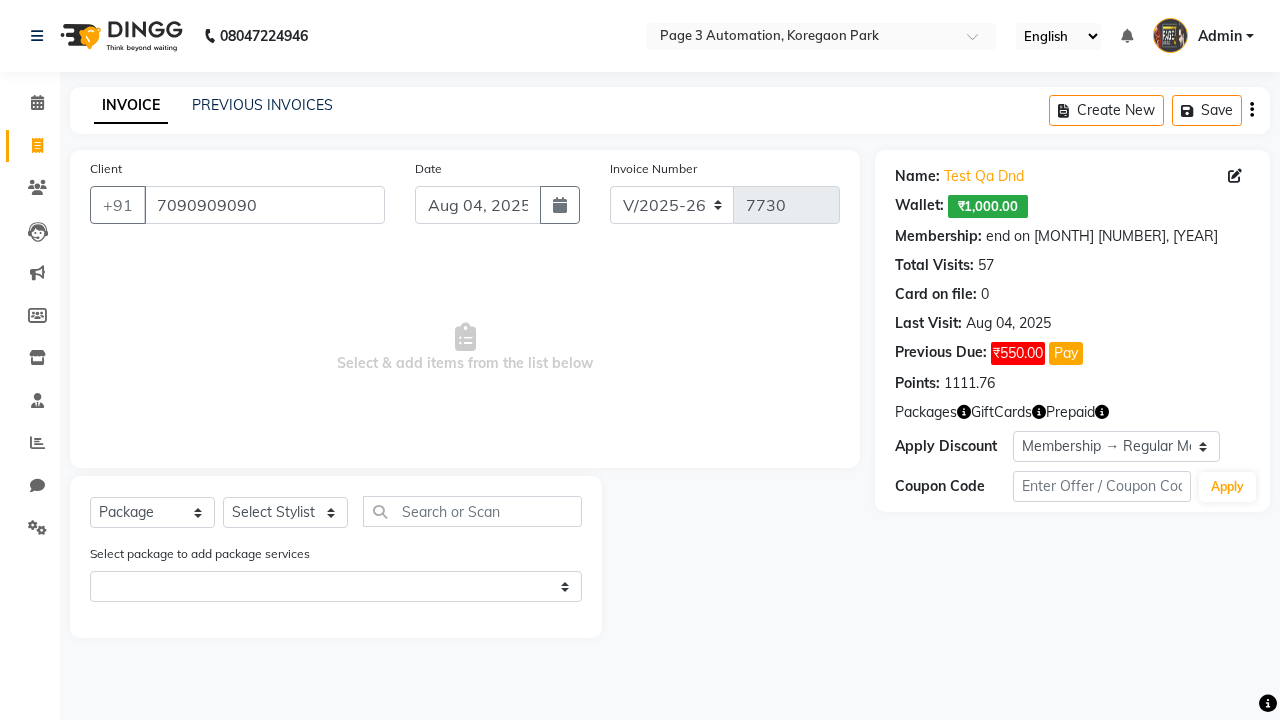 select on "71572" 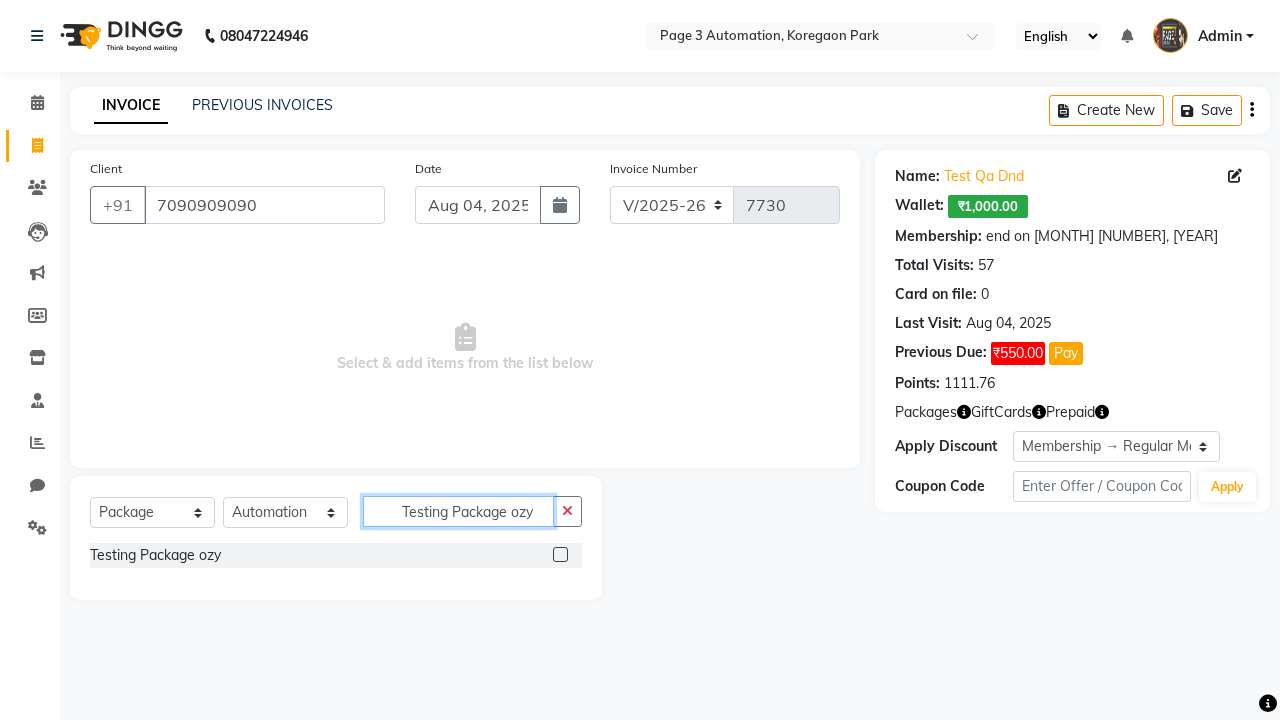 type on "Testing Package ozy" 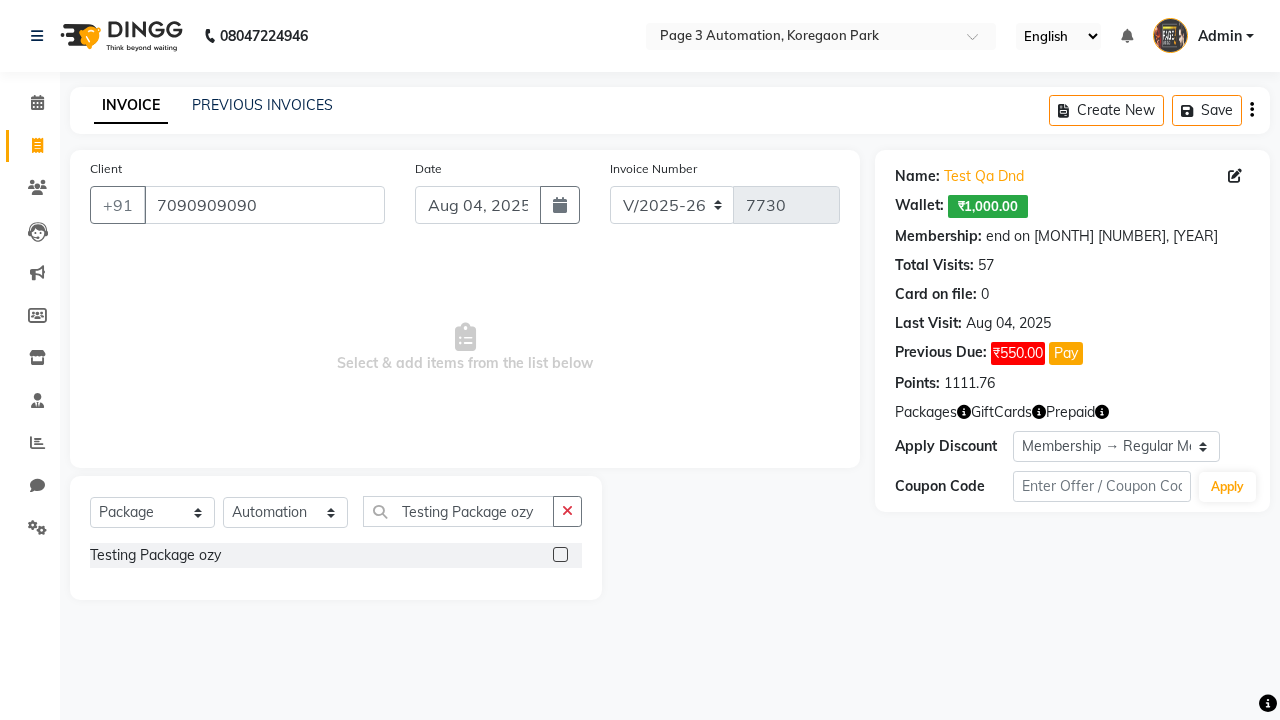 click 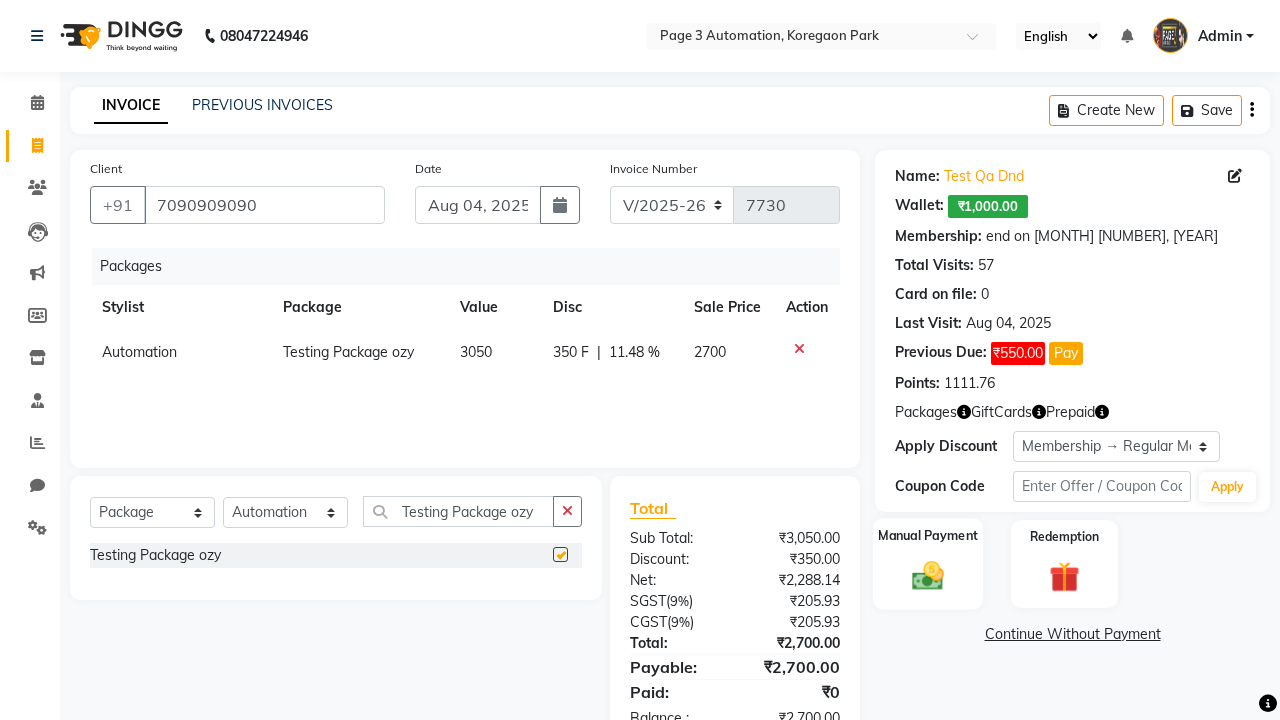 click 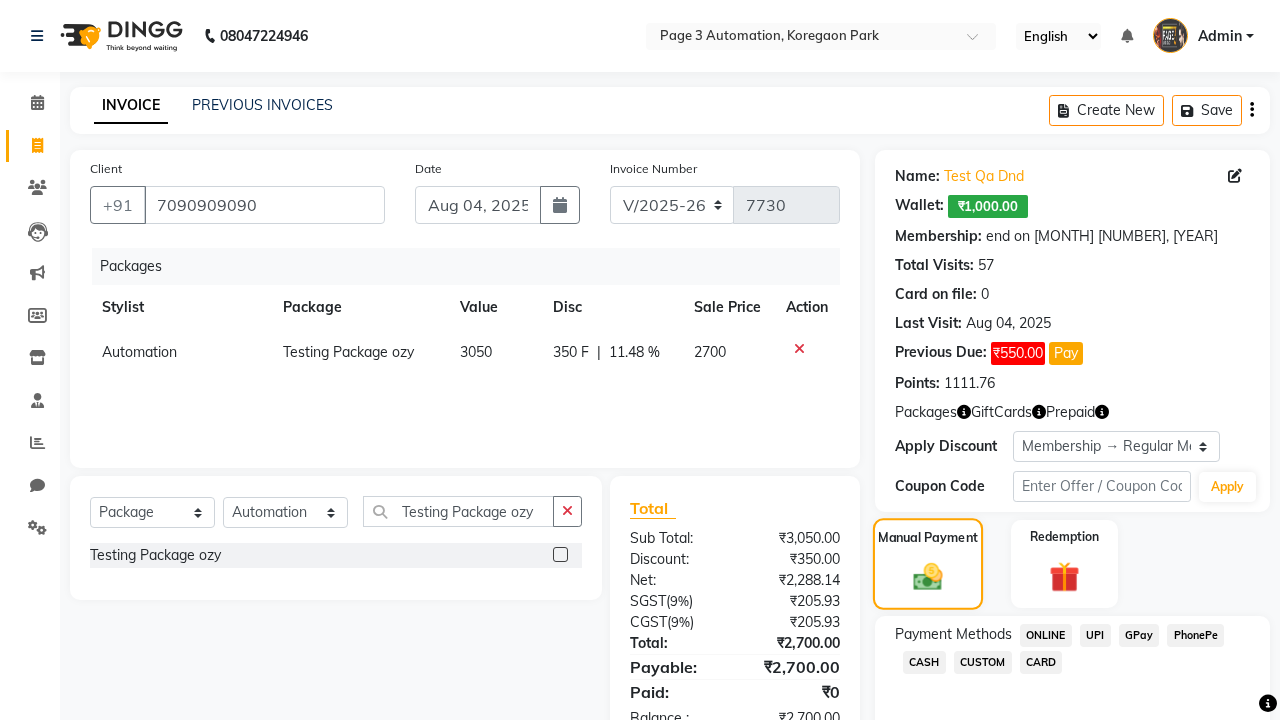 checkbox on "false" 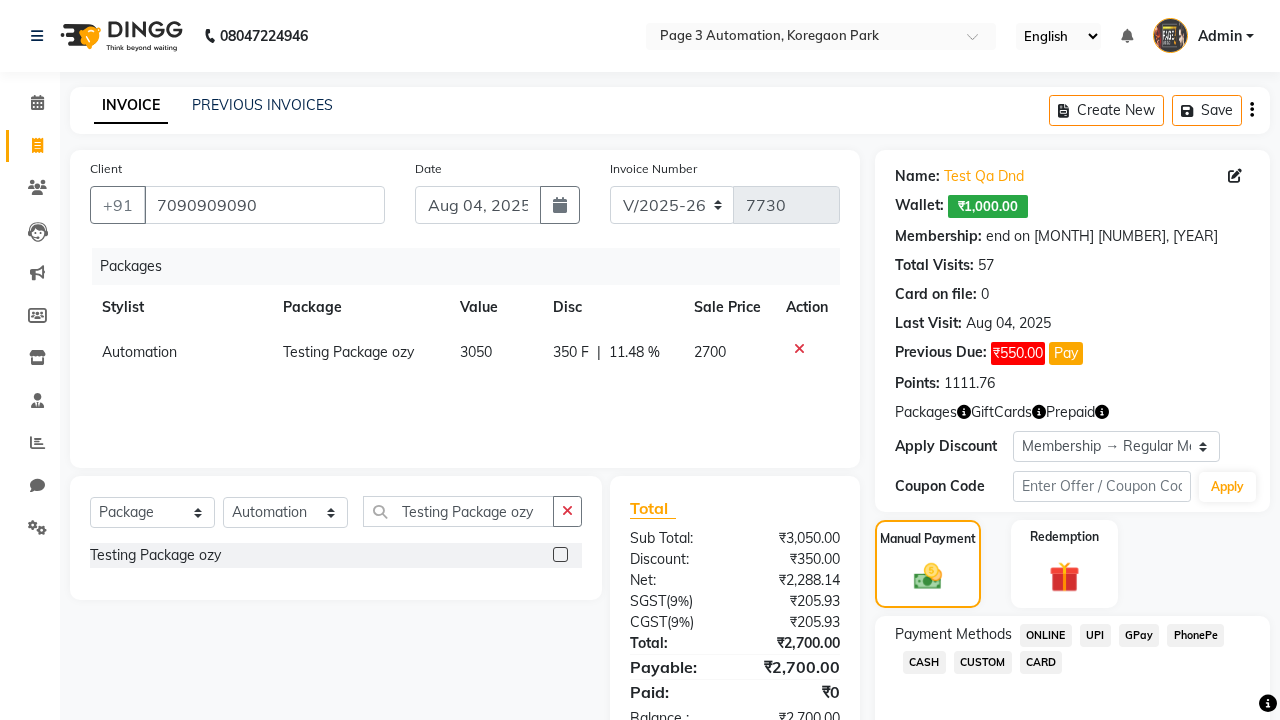 click on "ONLINE" 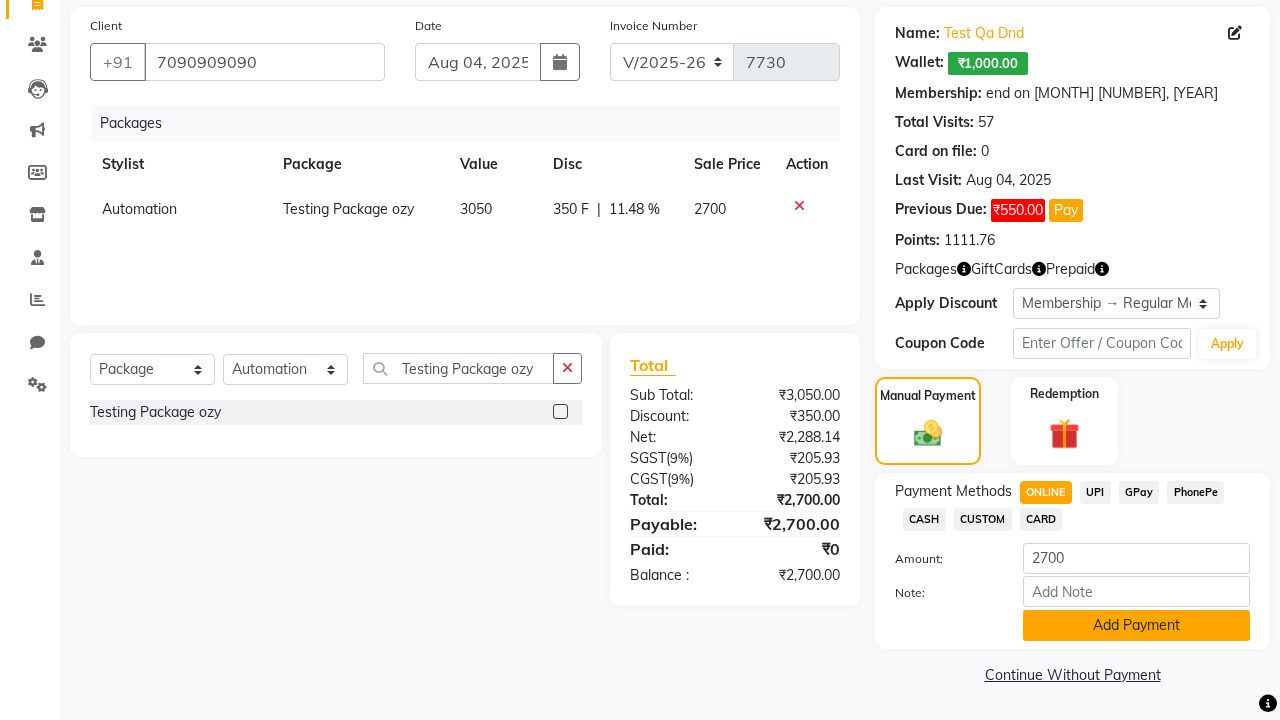 click on "Add Payment" 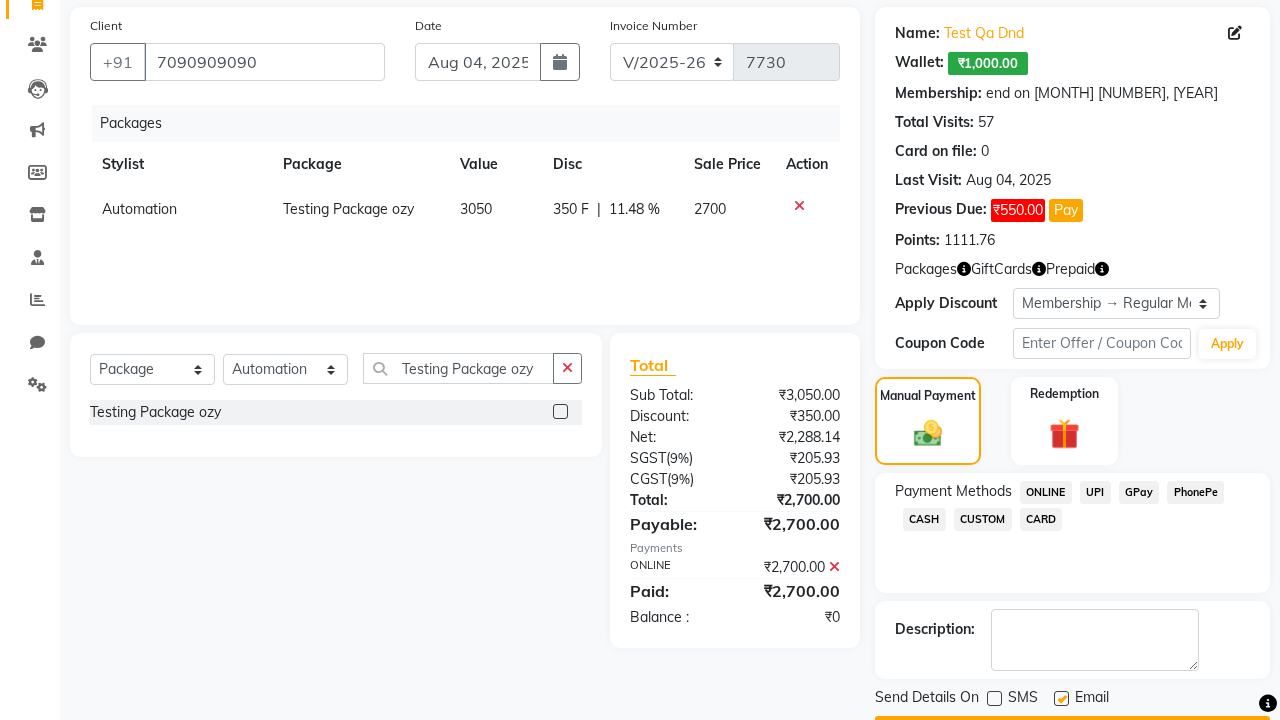 click 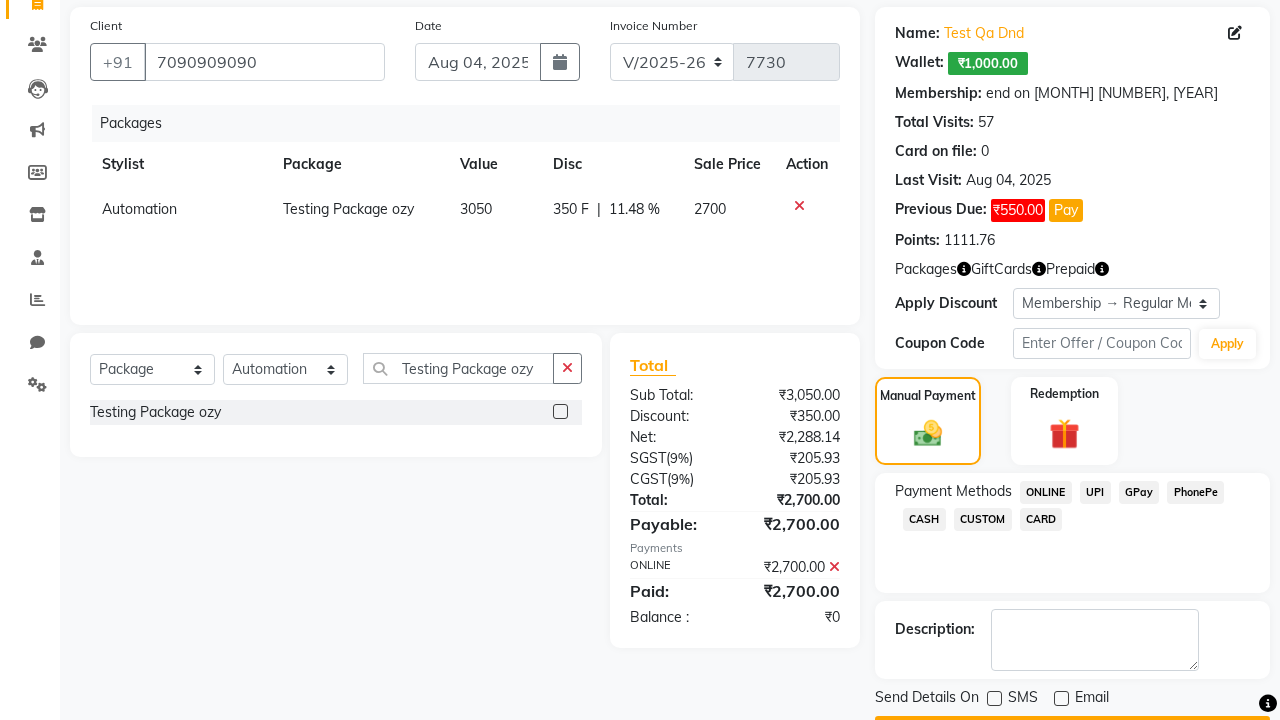 click on "Checkout" 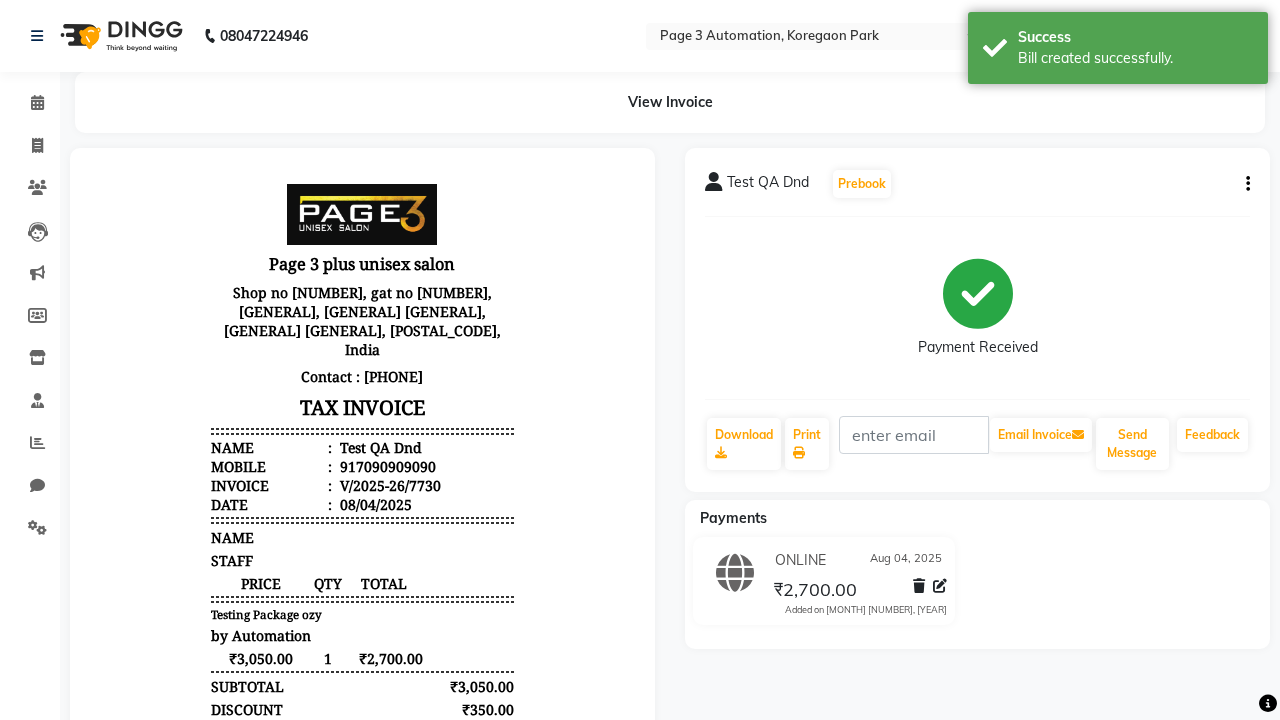 scroll, scrollTop: 0, scrollLeft: 0, axis: both 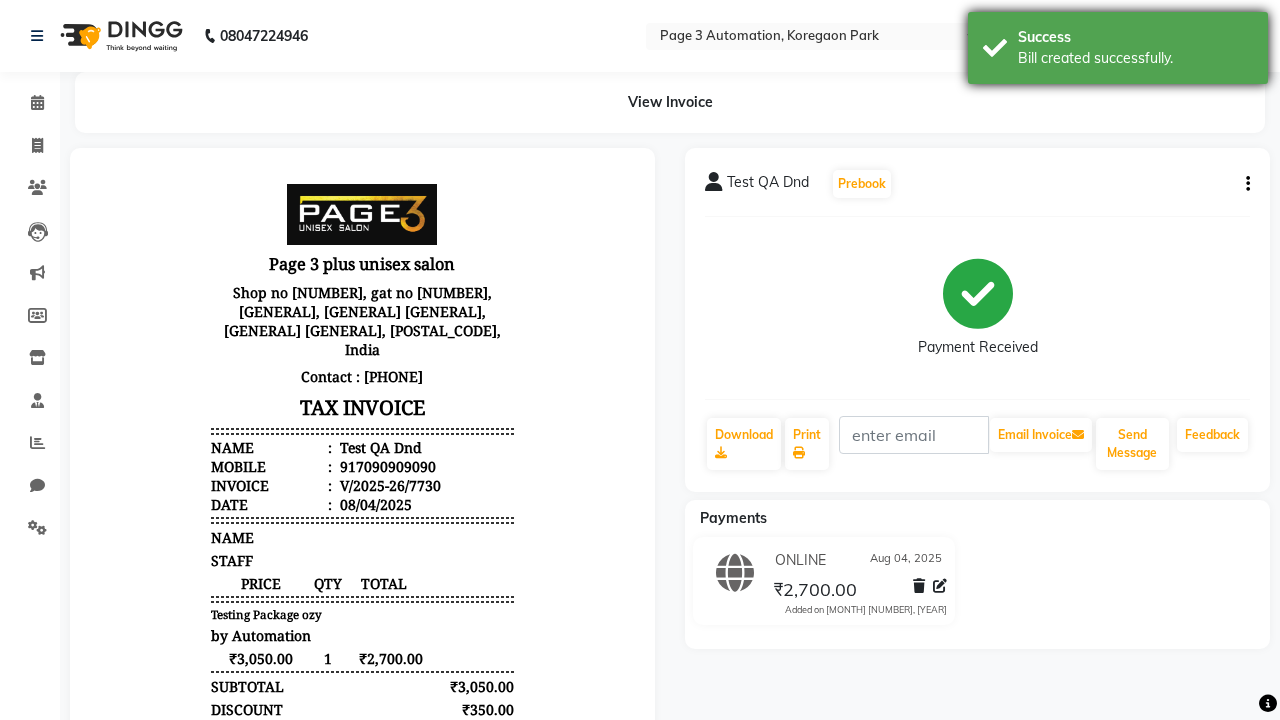 click on "Bill created successfully." at bounding box center [1135, 58] 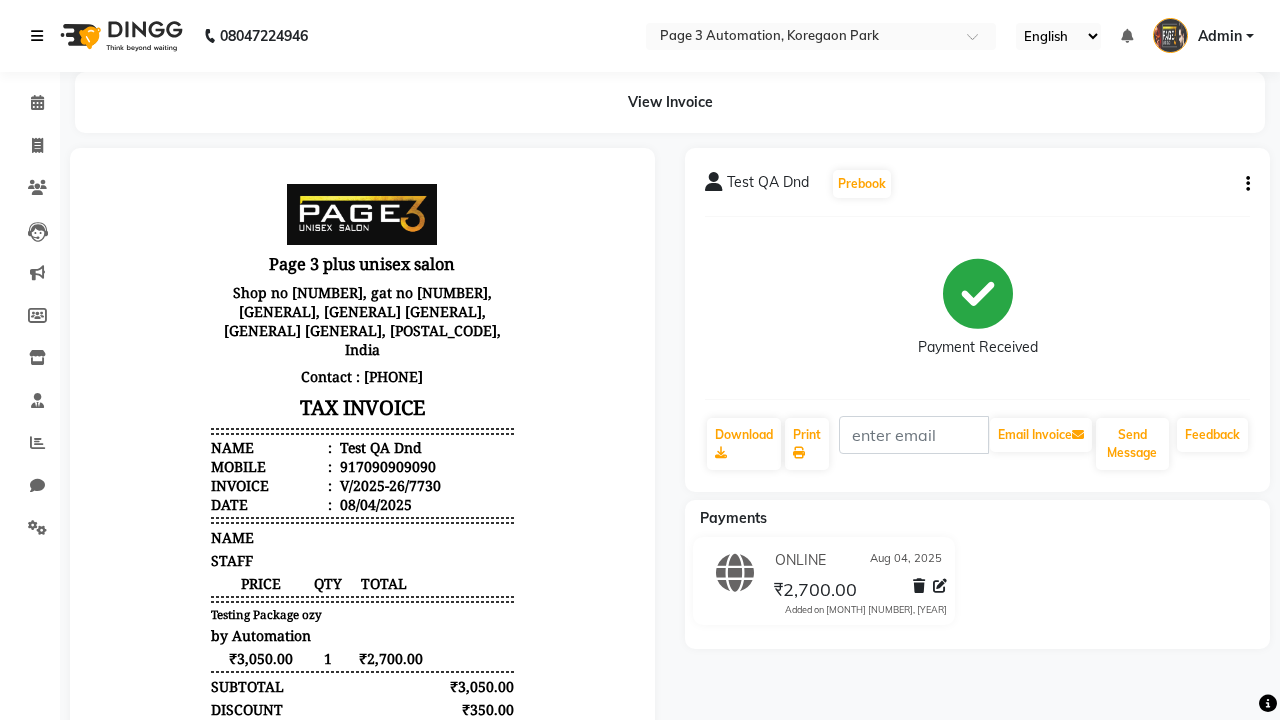 click at bounding box center [37, 36] 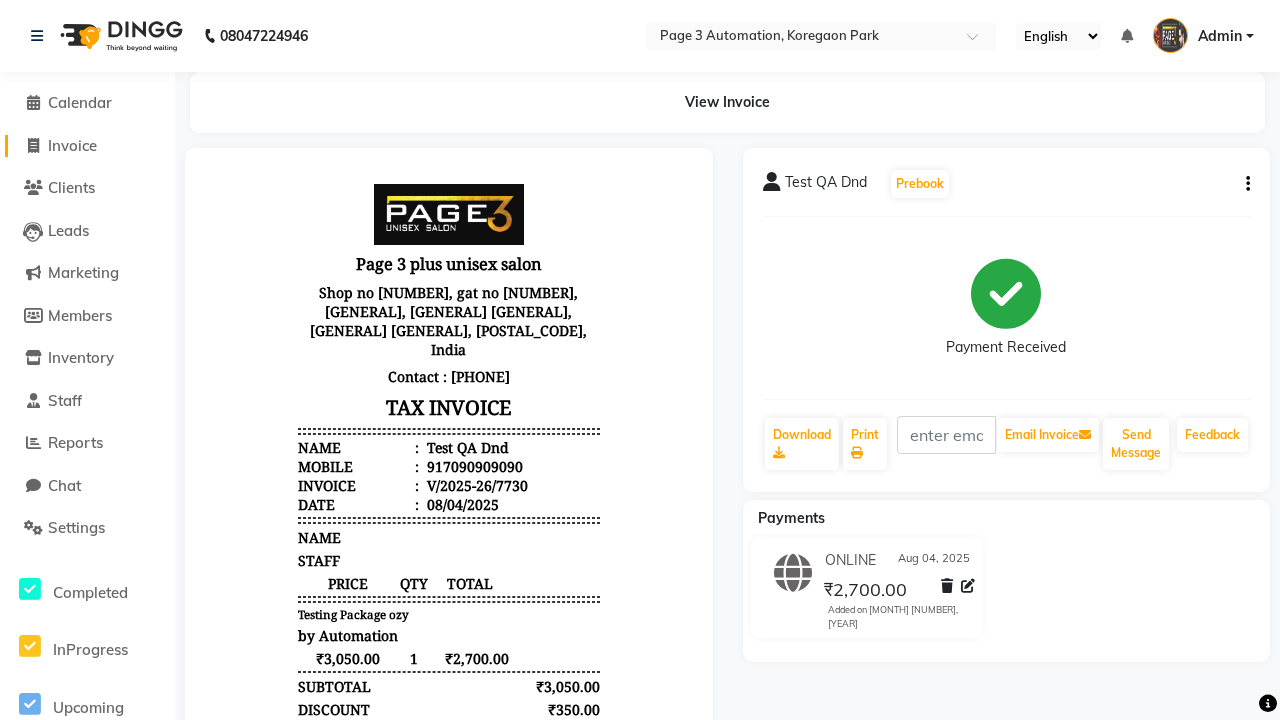 click on "Invoice" 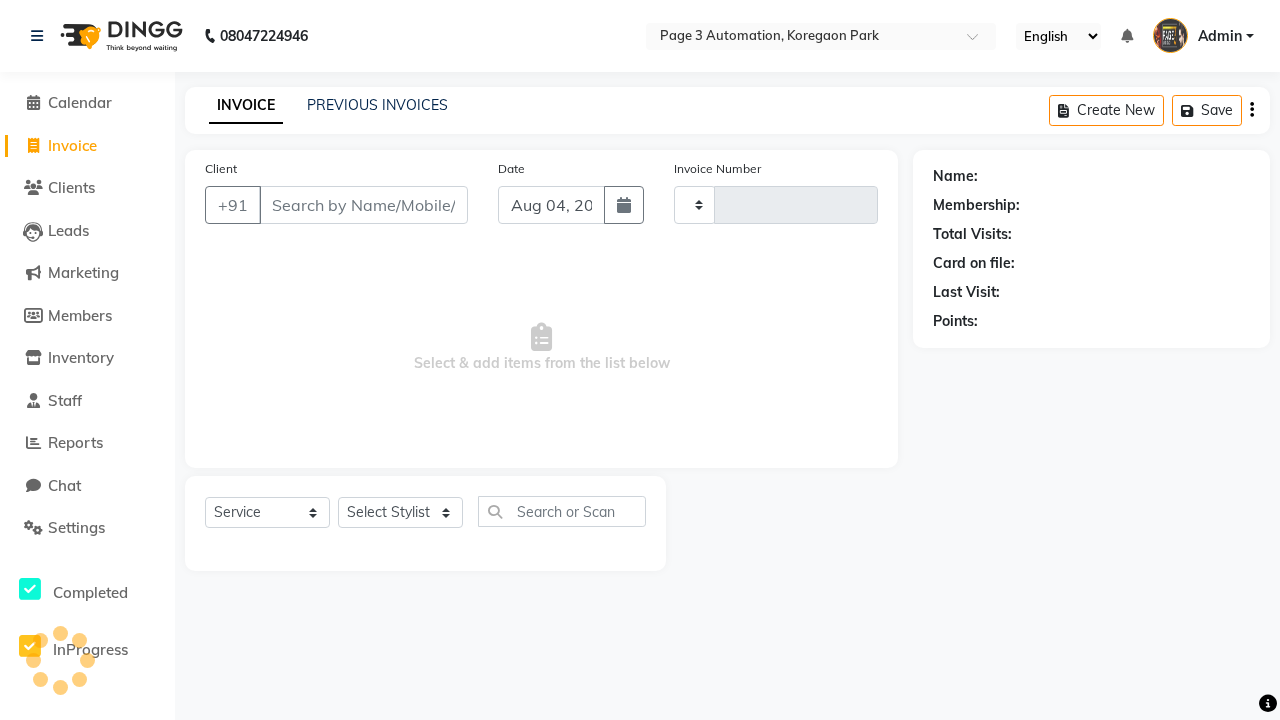 type on "7731" 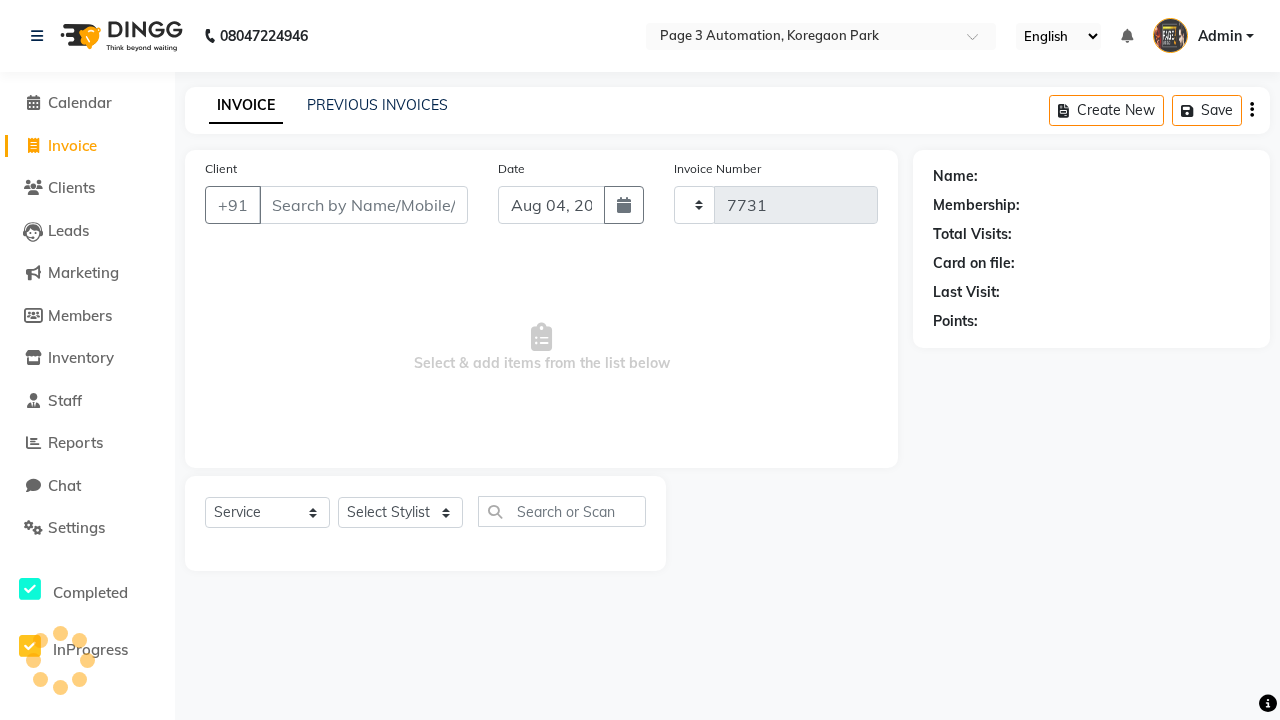 select on "2774" 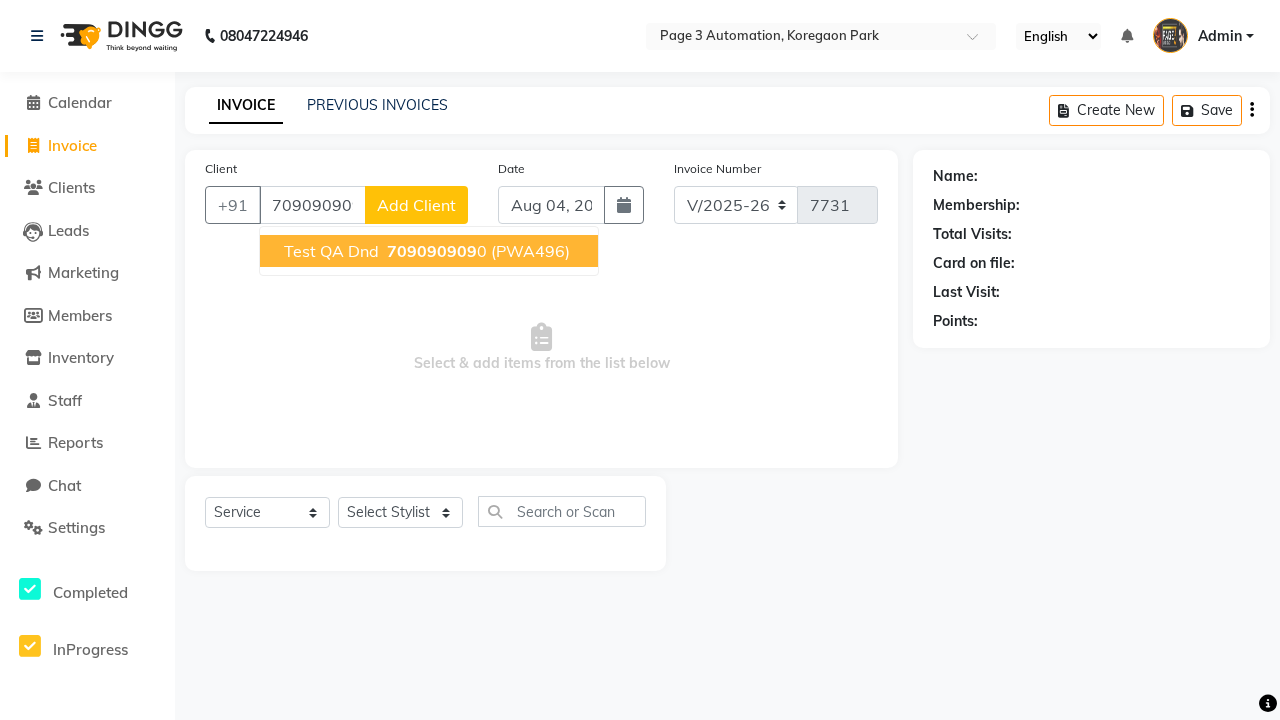 click on "709090909" at bounding box center (432, 251) 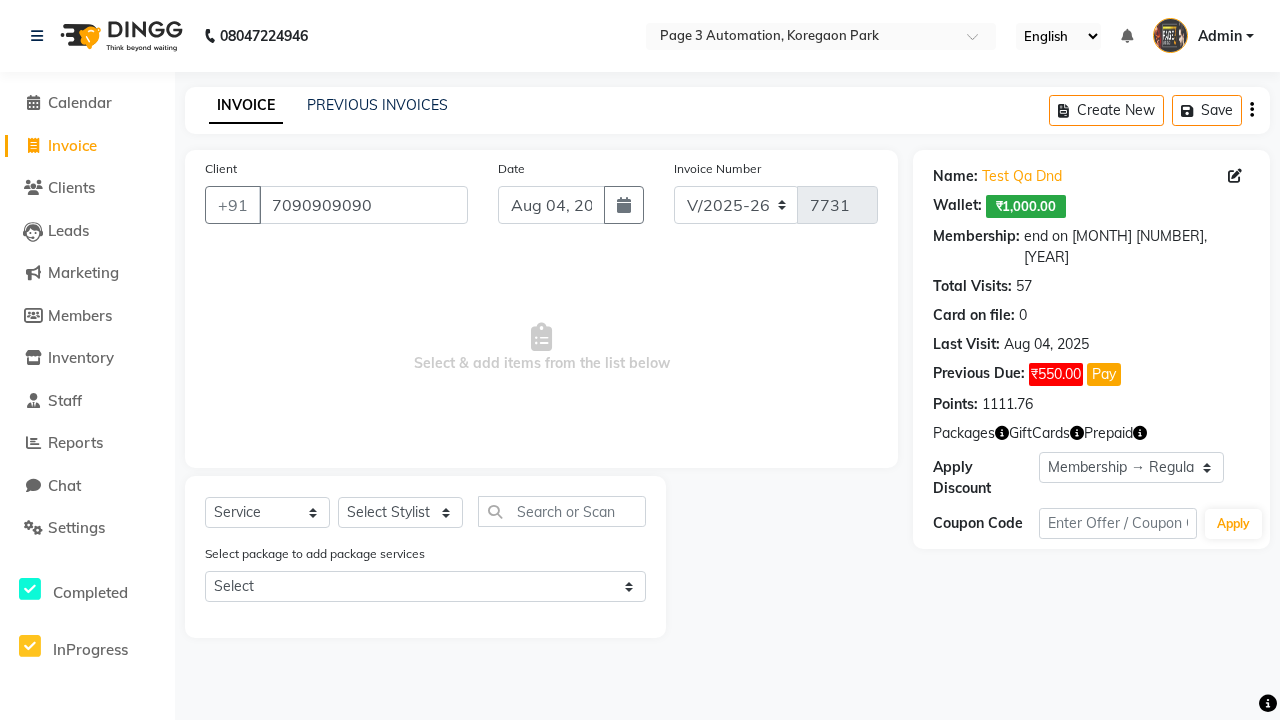 select on "0:" 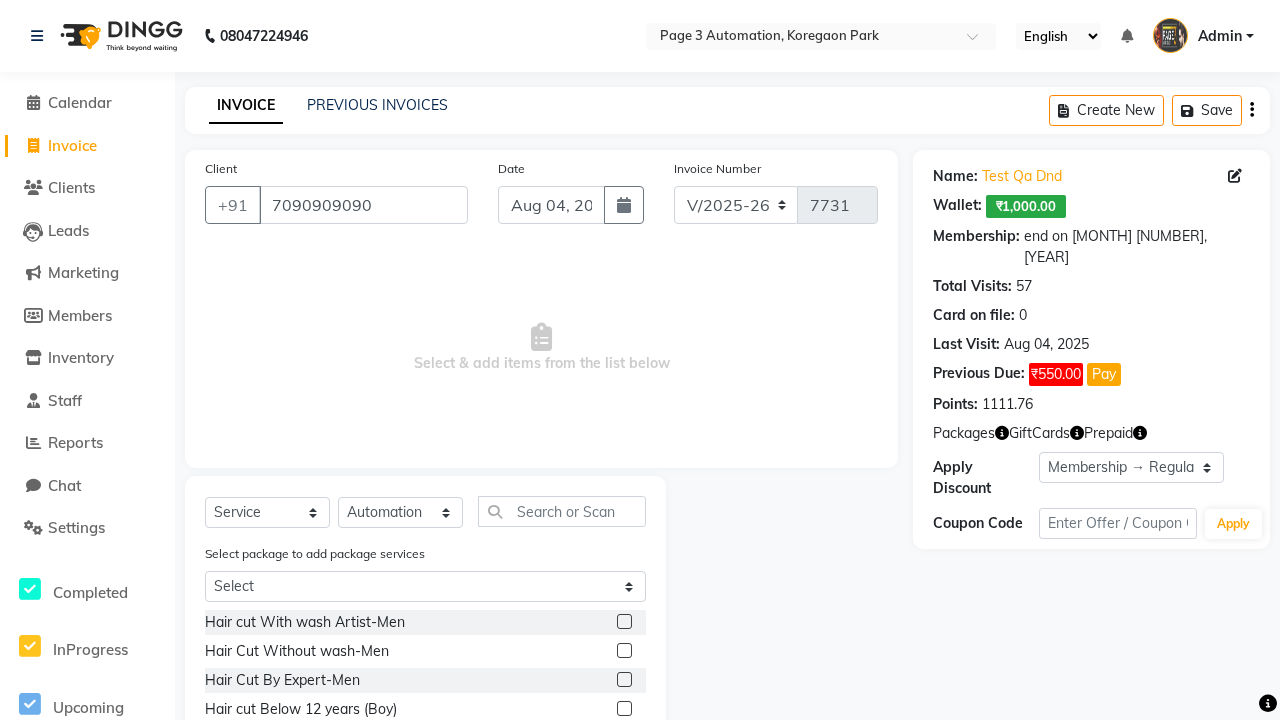click 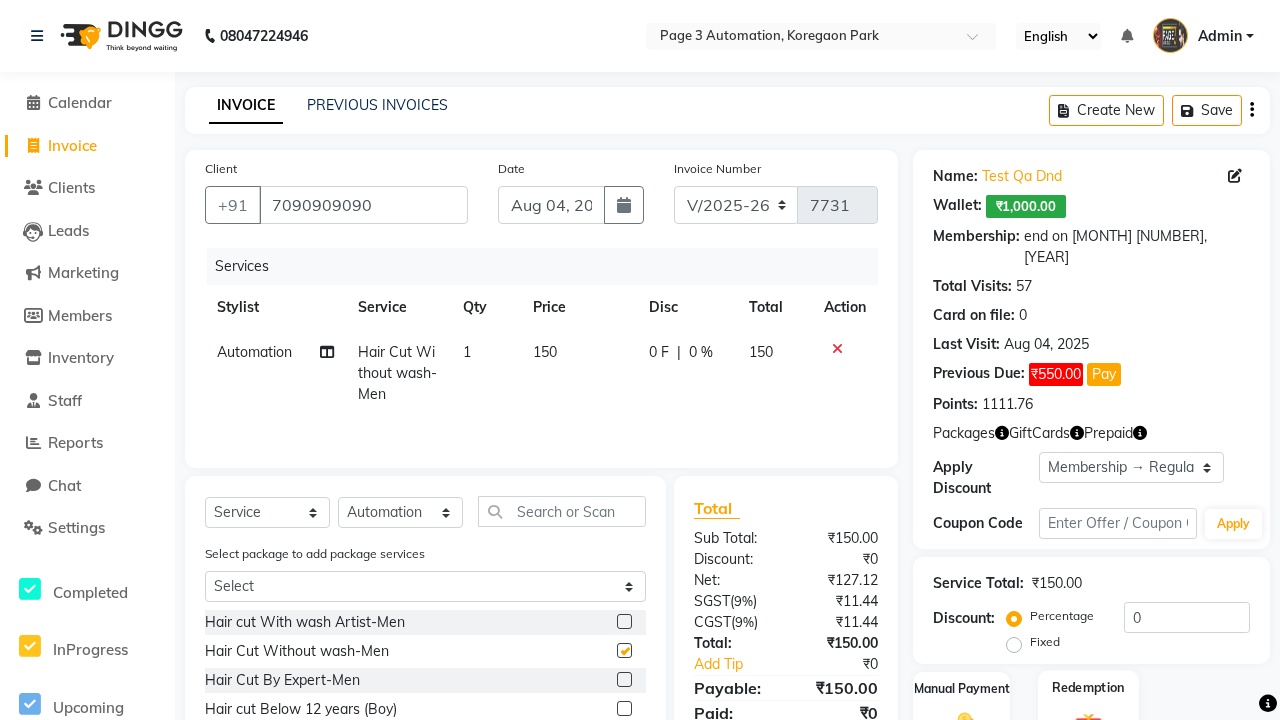 click 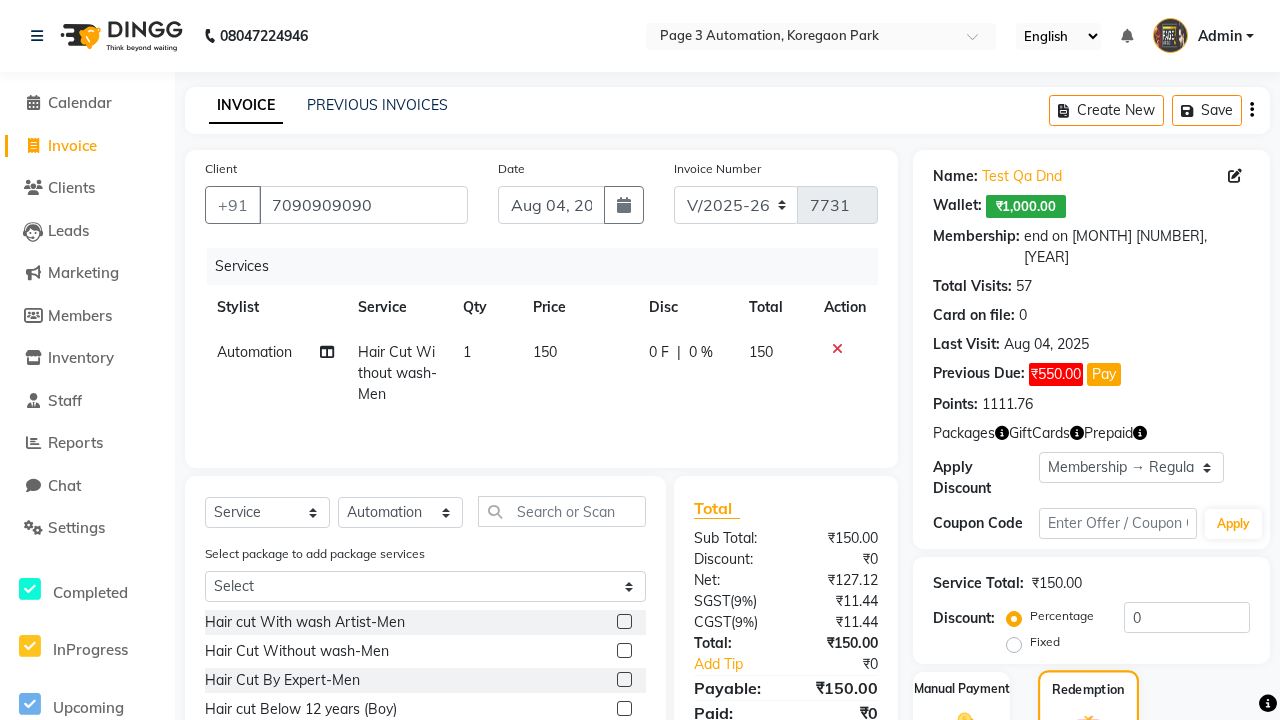 checkbox on "false" 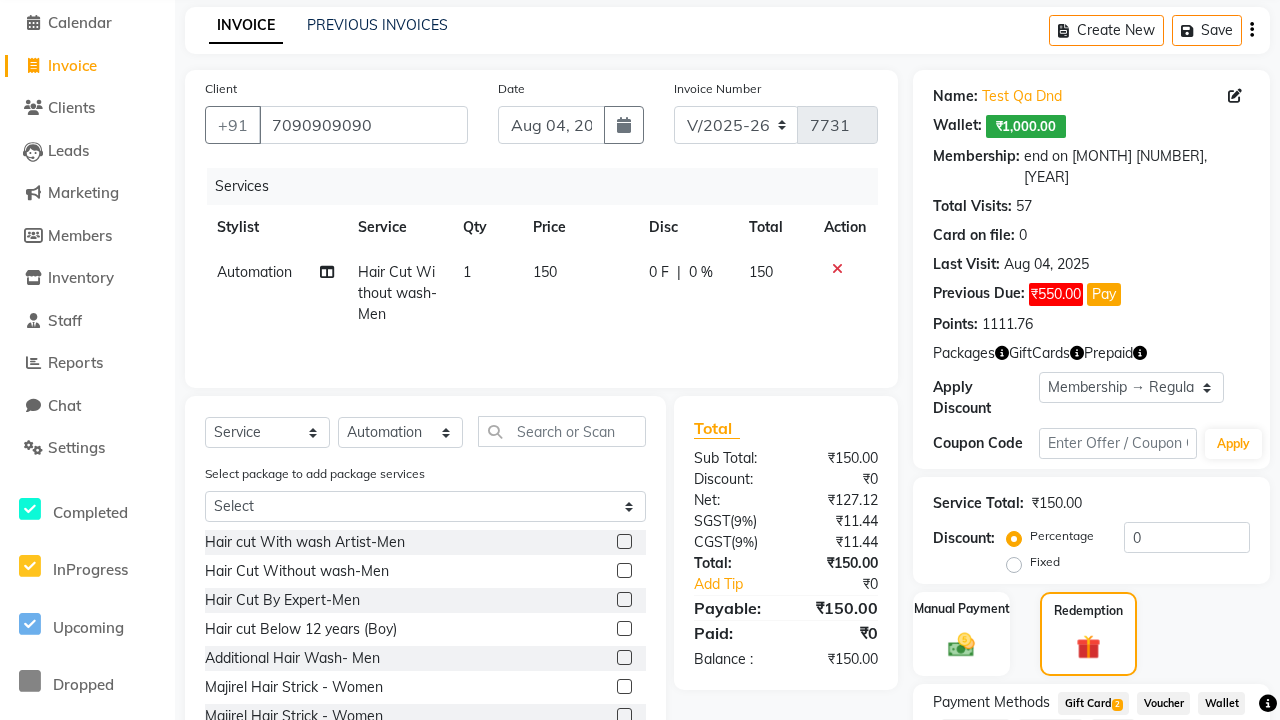 click on "Package  2" 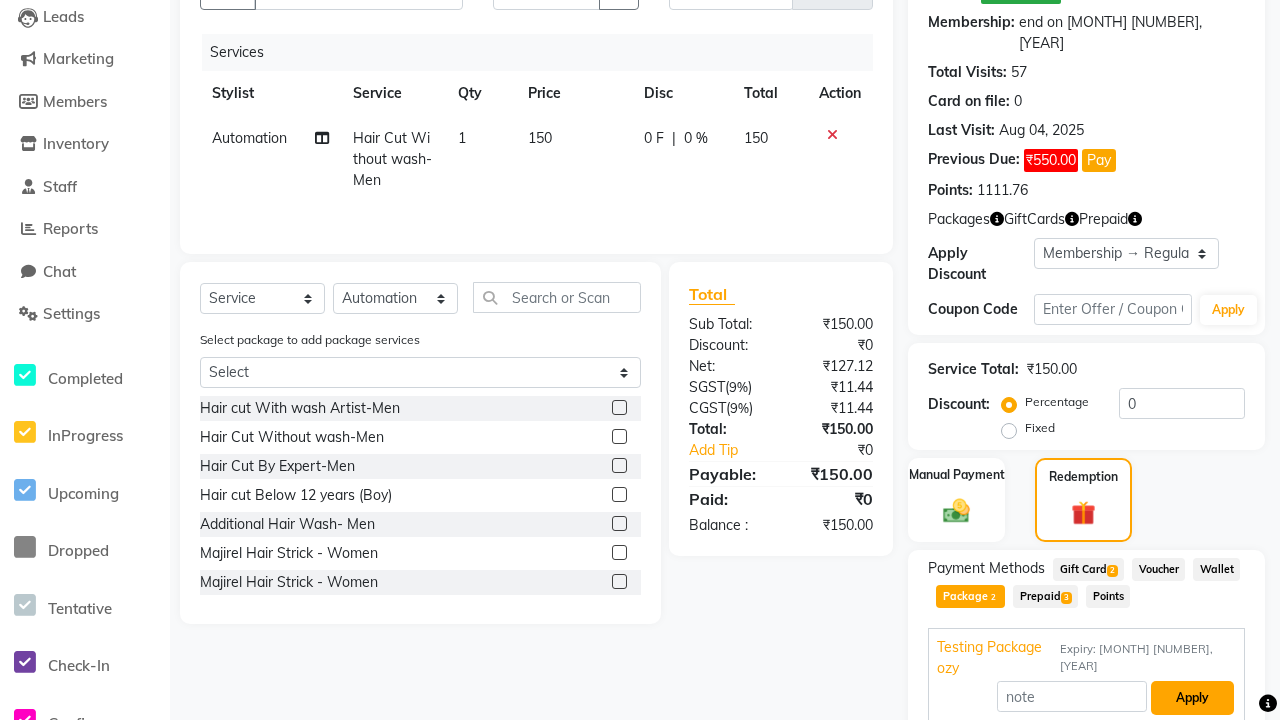 click on "Apply" at bounding box center (1192, 698) 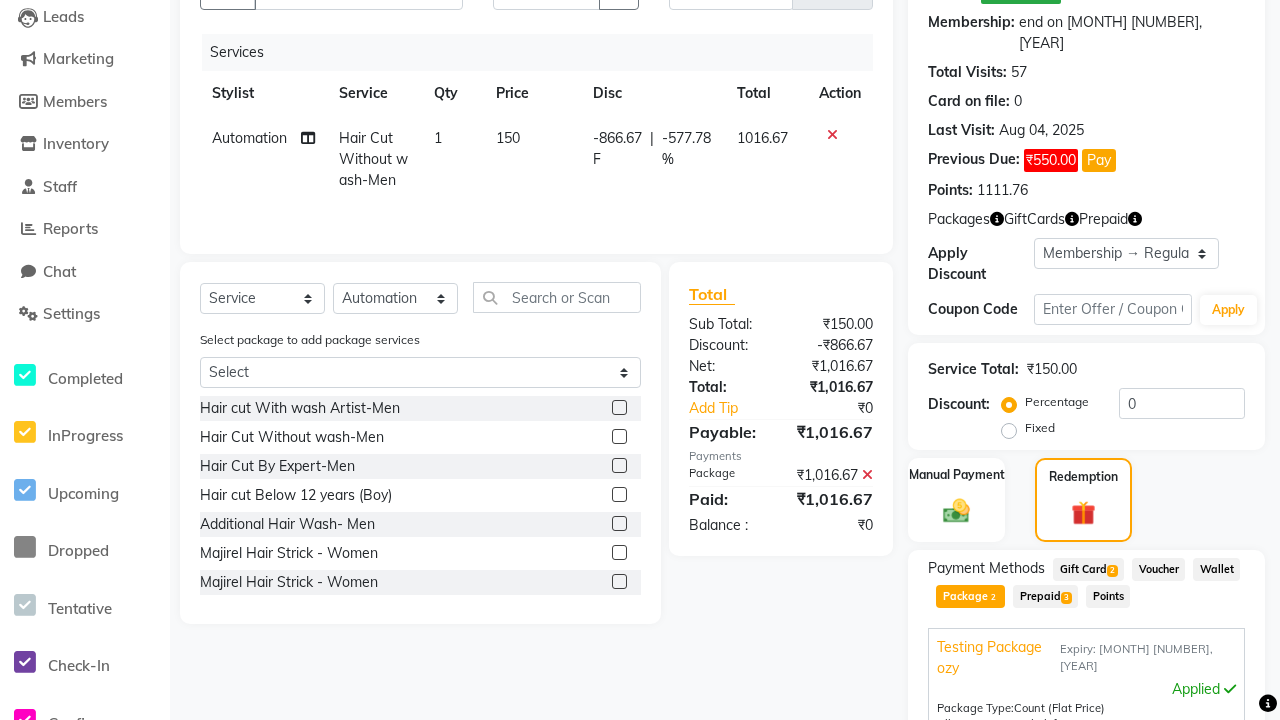 scroll, scrollTop: 354, scrollLeft: 0, axis: vertical 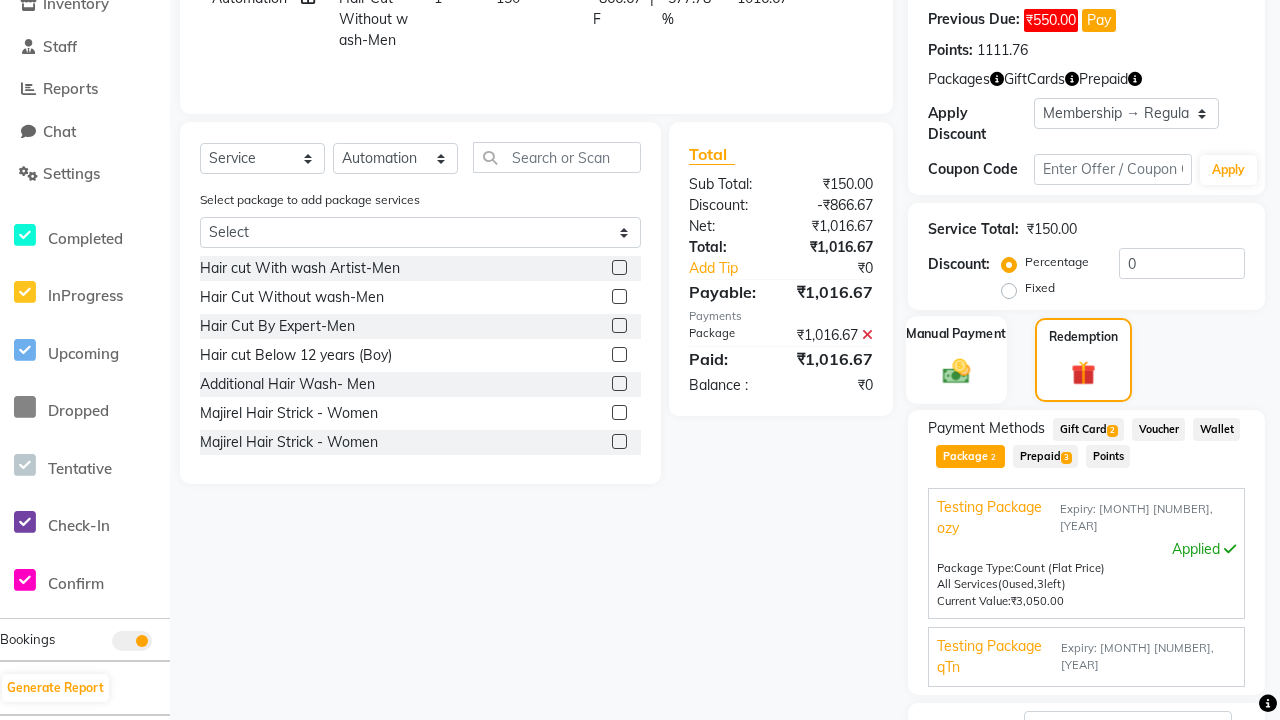 click 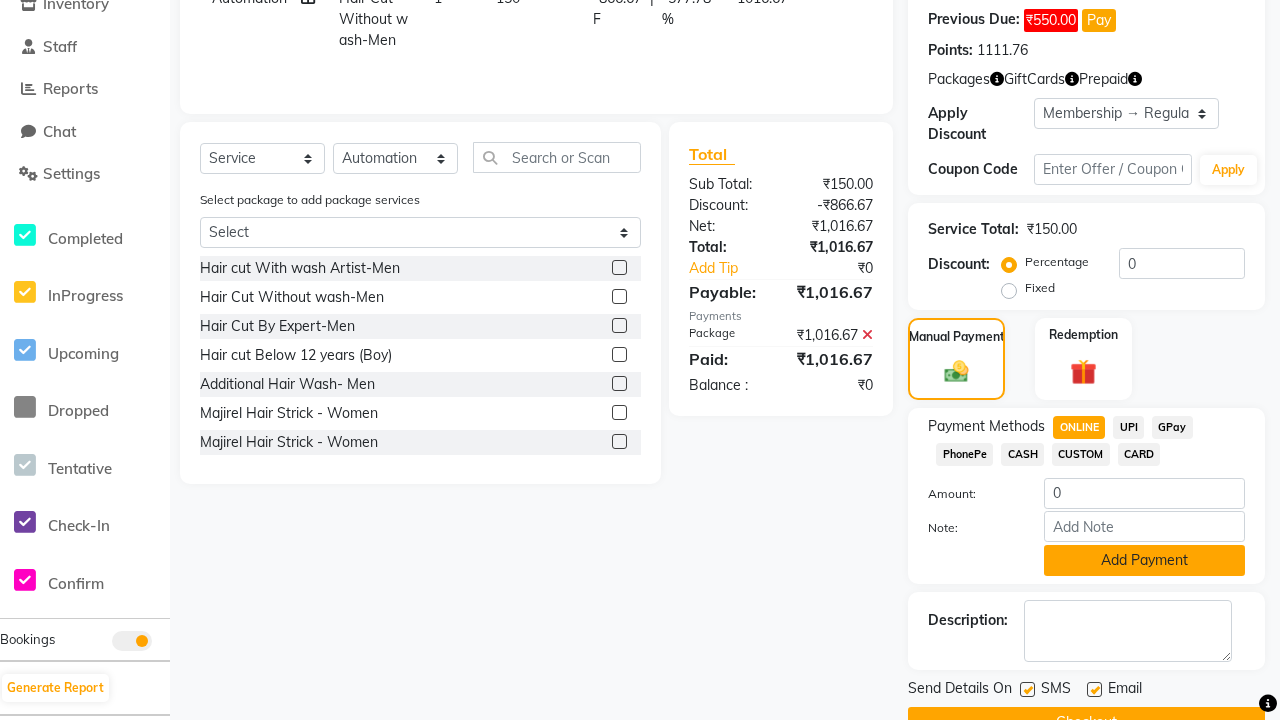 click on "Add Payment" 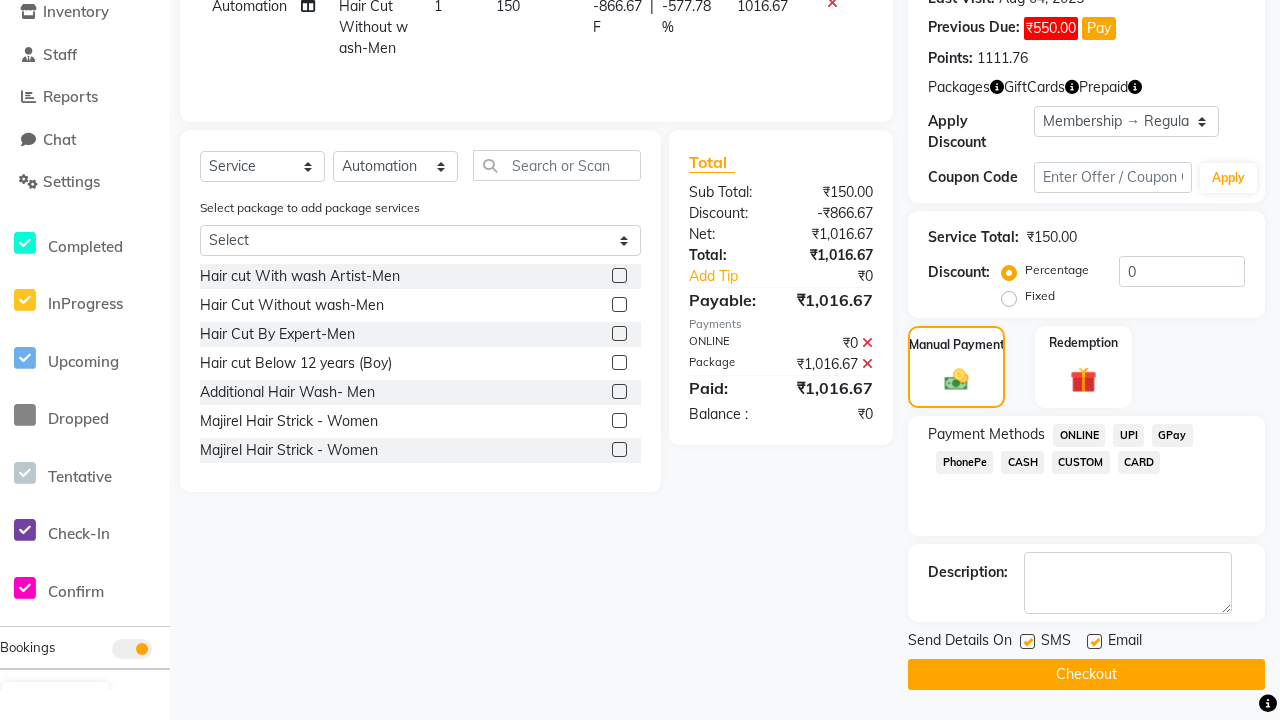 scroll, scrollTop: 325, scrollLeft: 0, axis: vertical 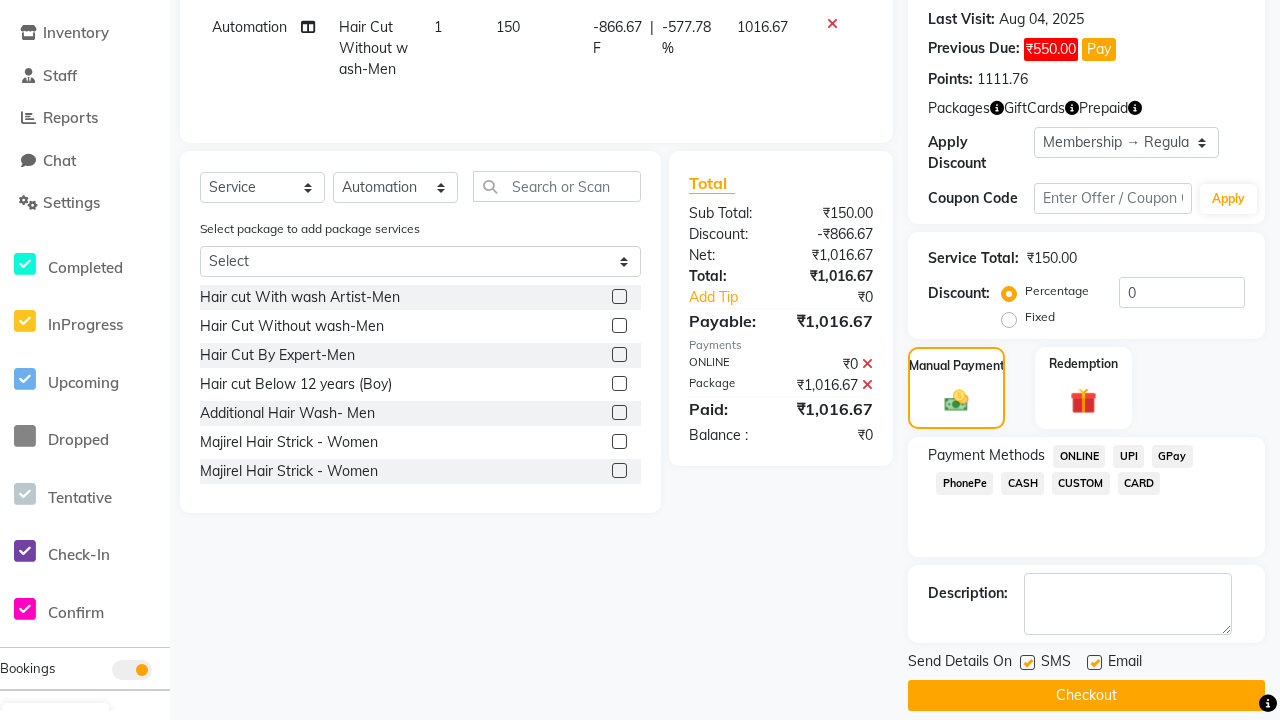 click 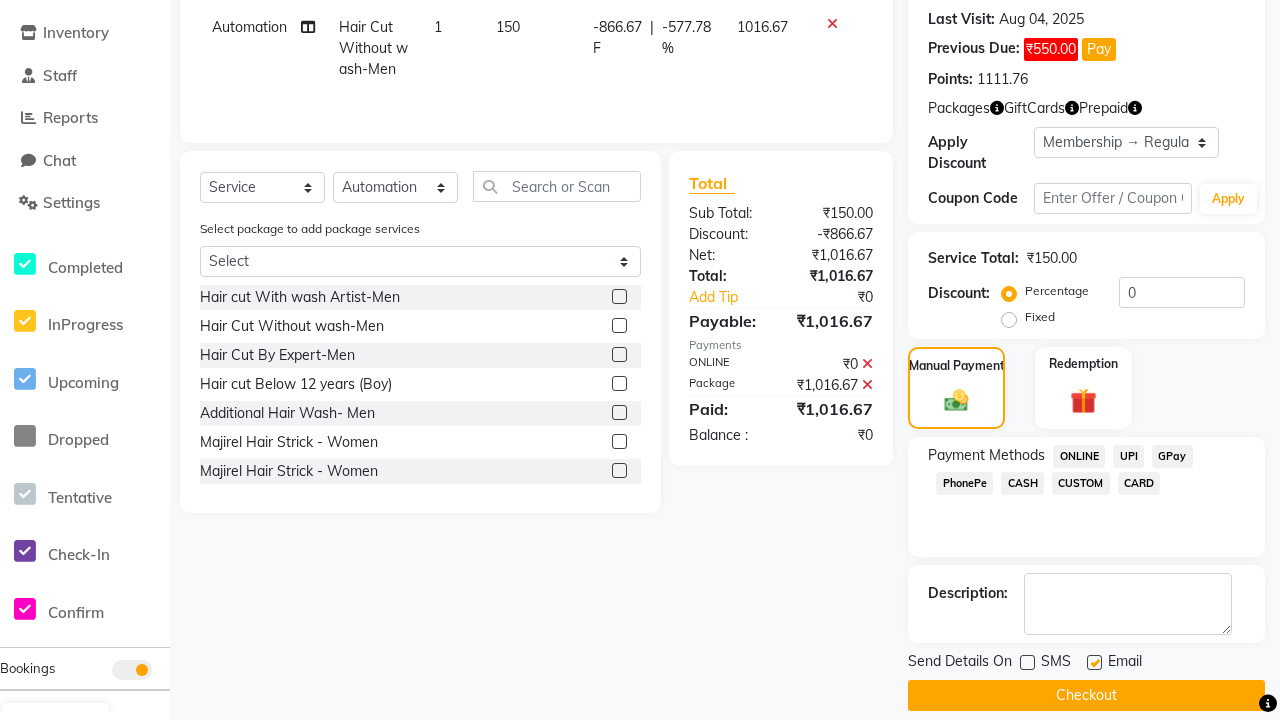 click 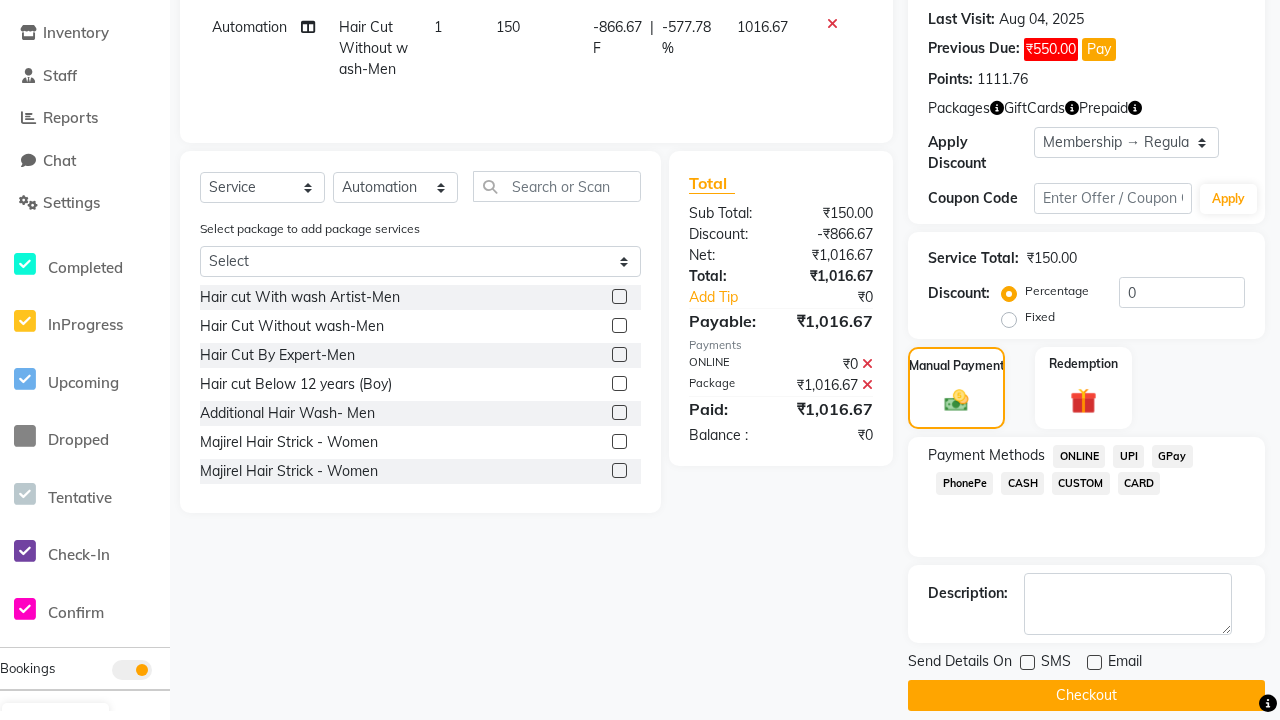 click on "Checkout" 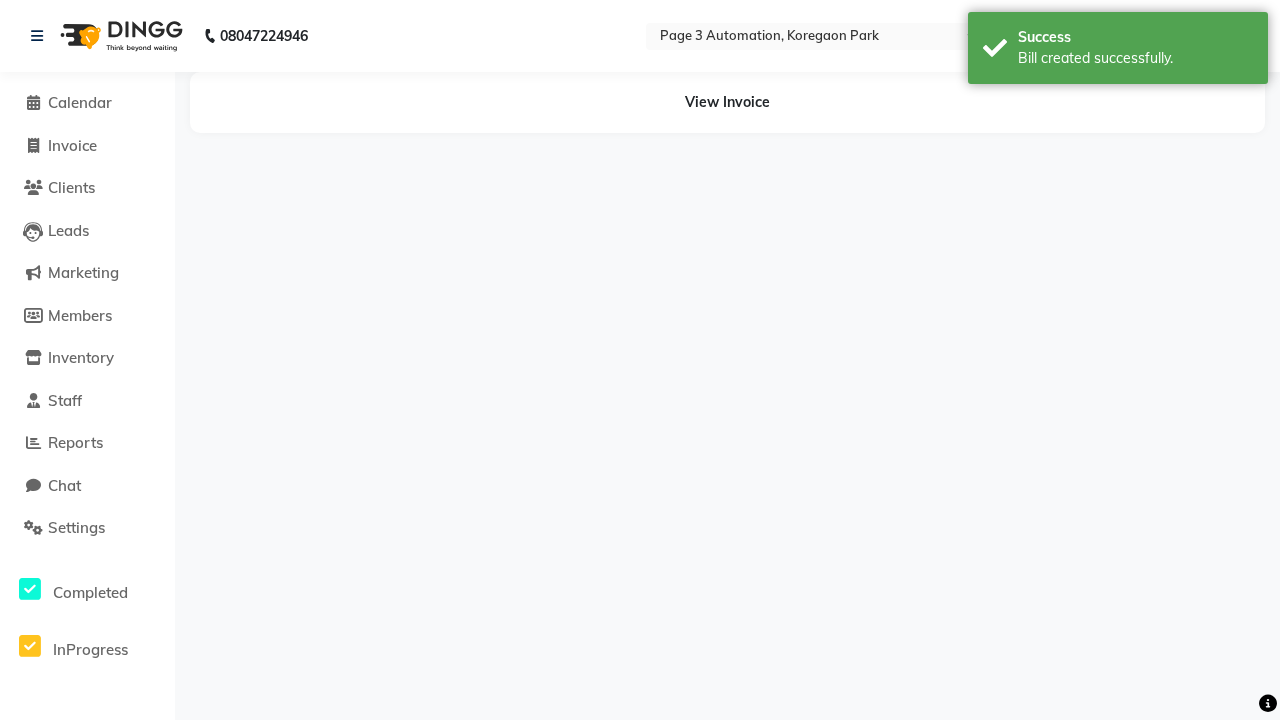 scroll, scrollTop: 0, scrollLeft: 0, axis: both 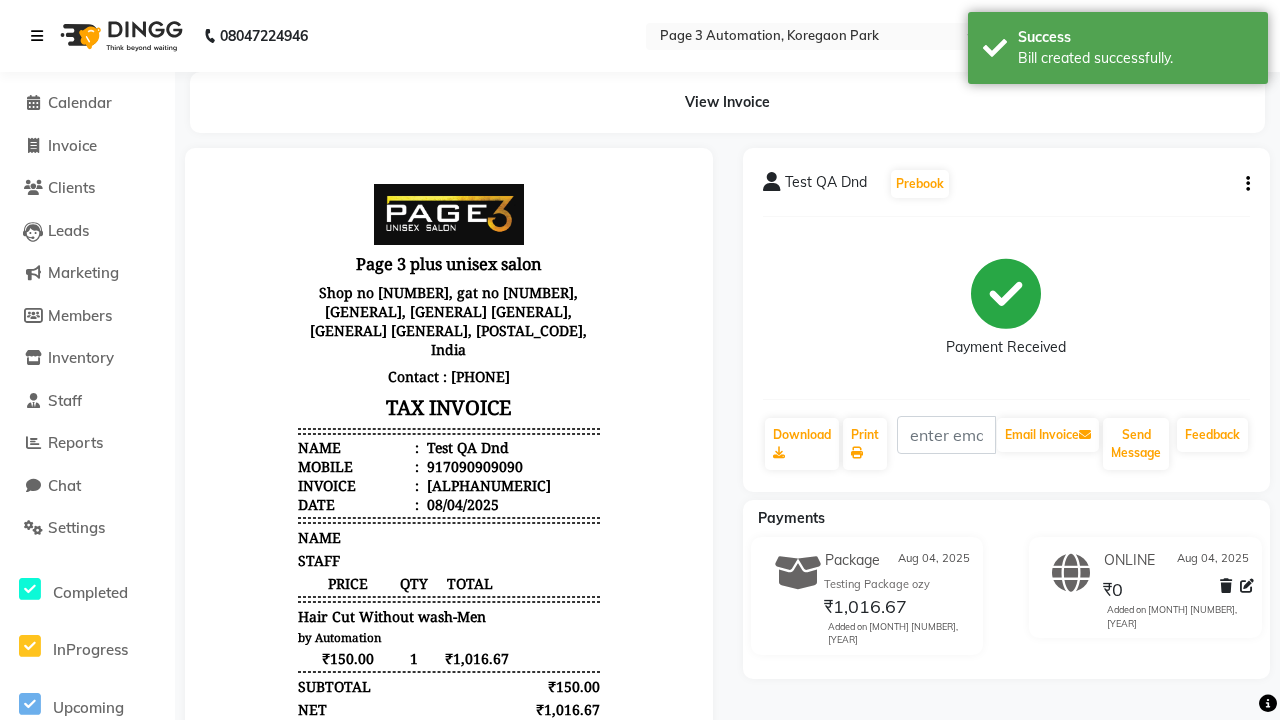 click on "Bill created successfully." at bounding box center [1135, 58] 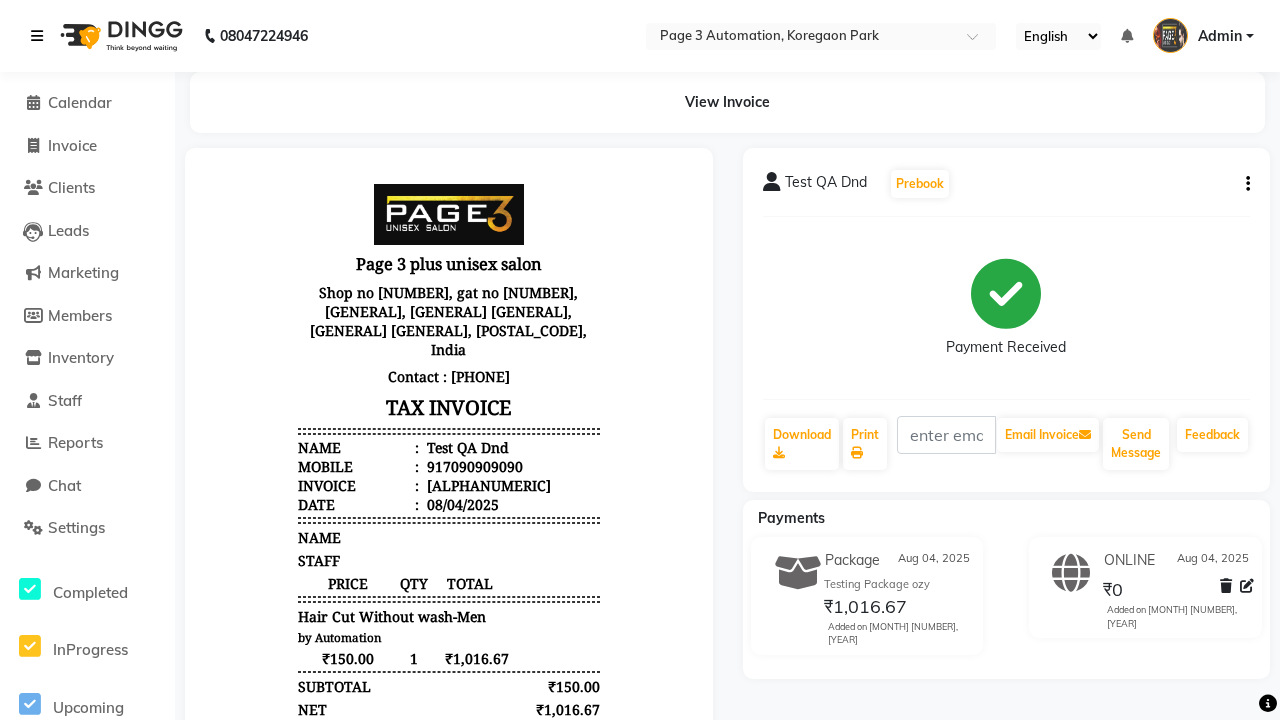 click at bounding box center (37, 36) 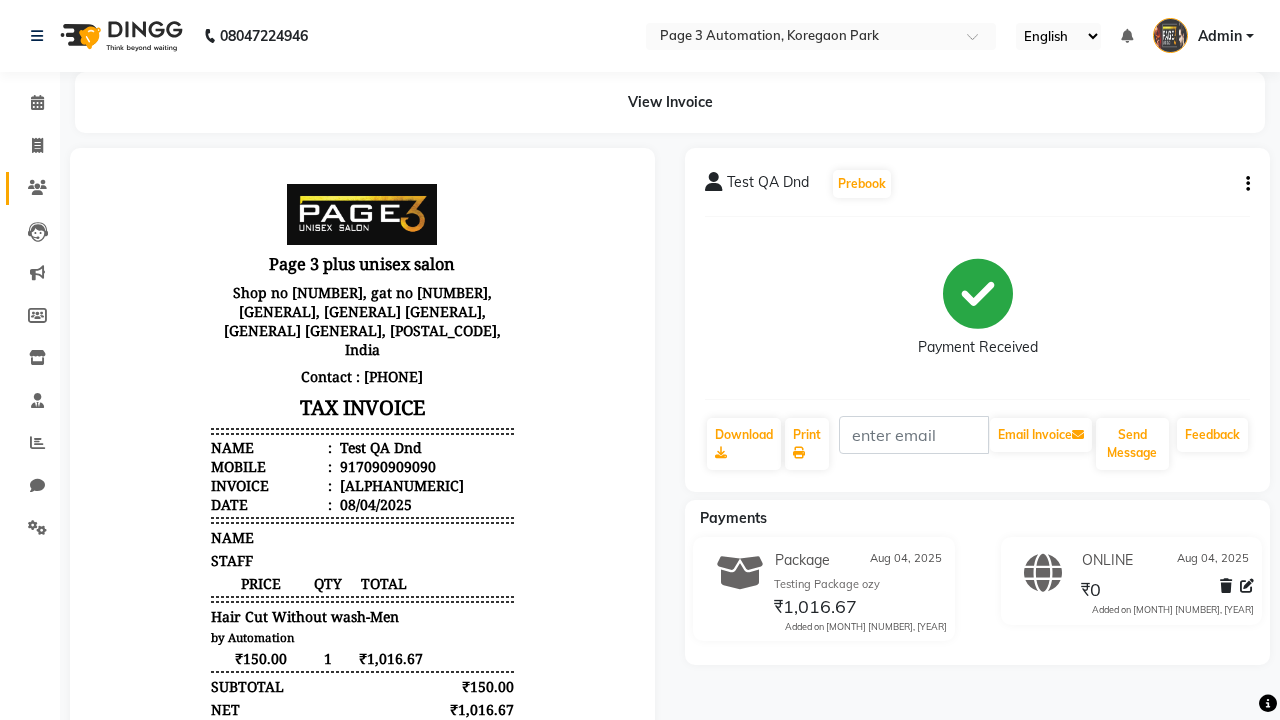 click 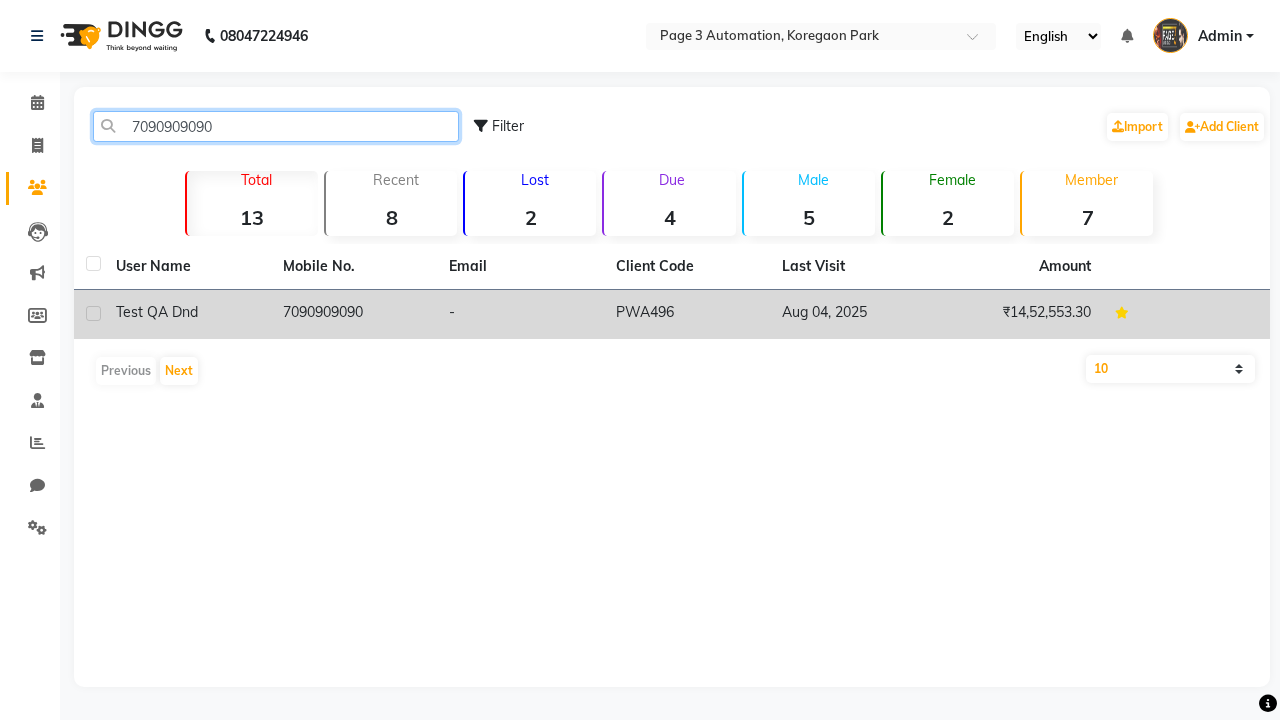 type on "7090909090" 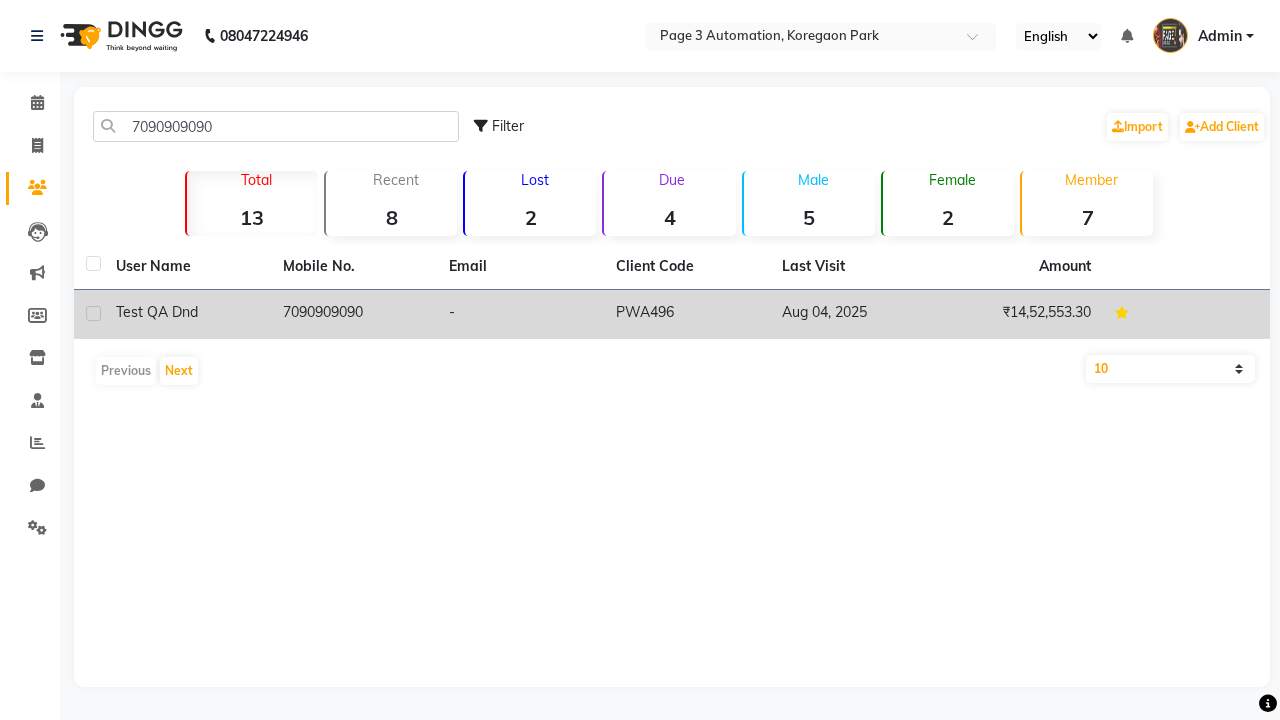 click on "7090909090" 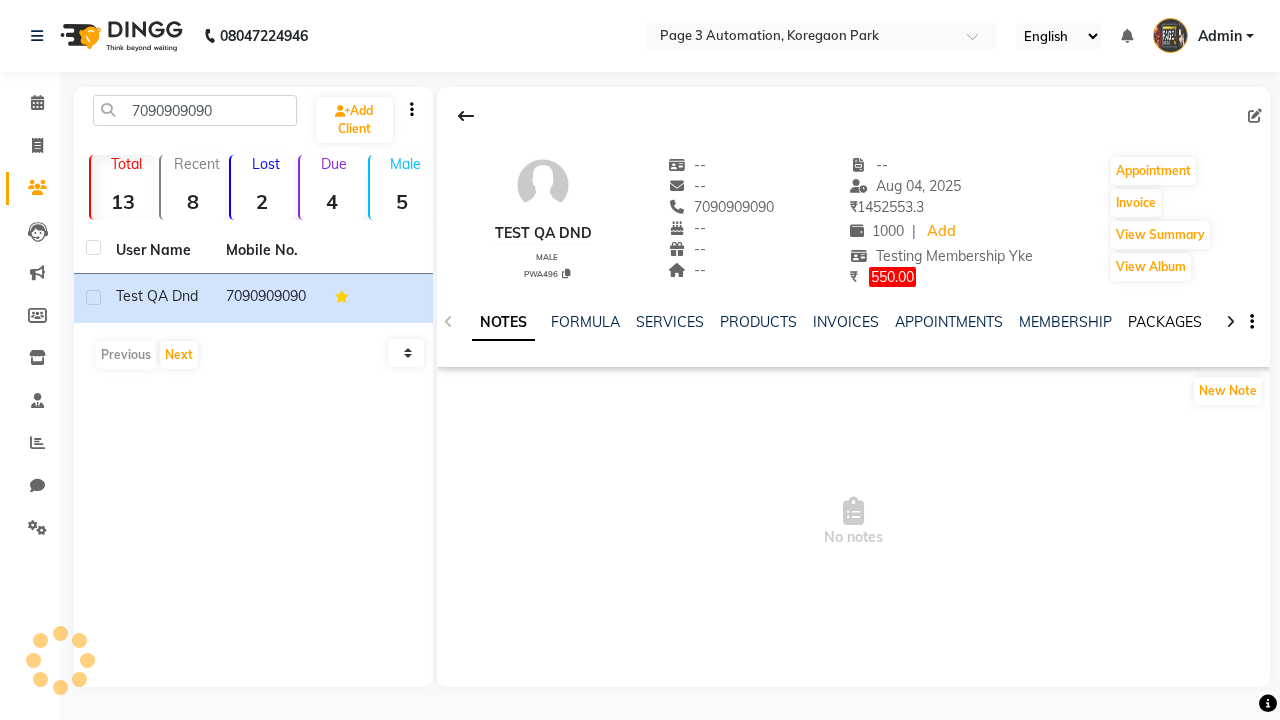 click on "PACKAGES" 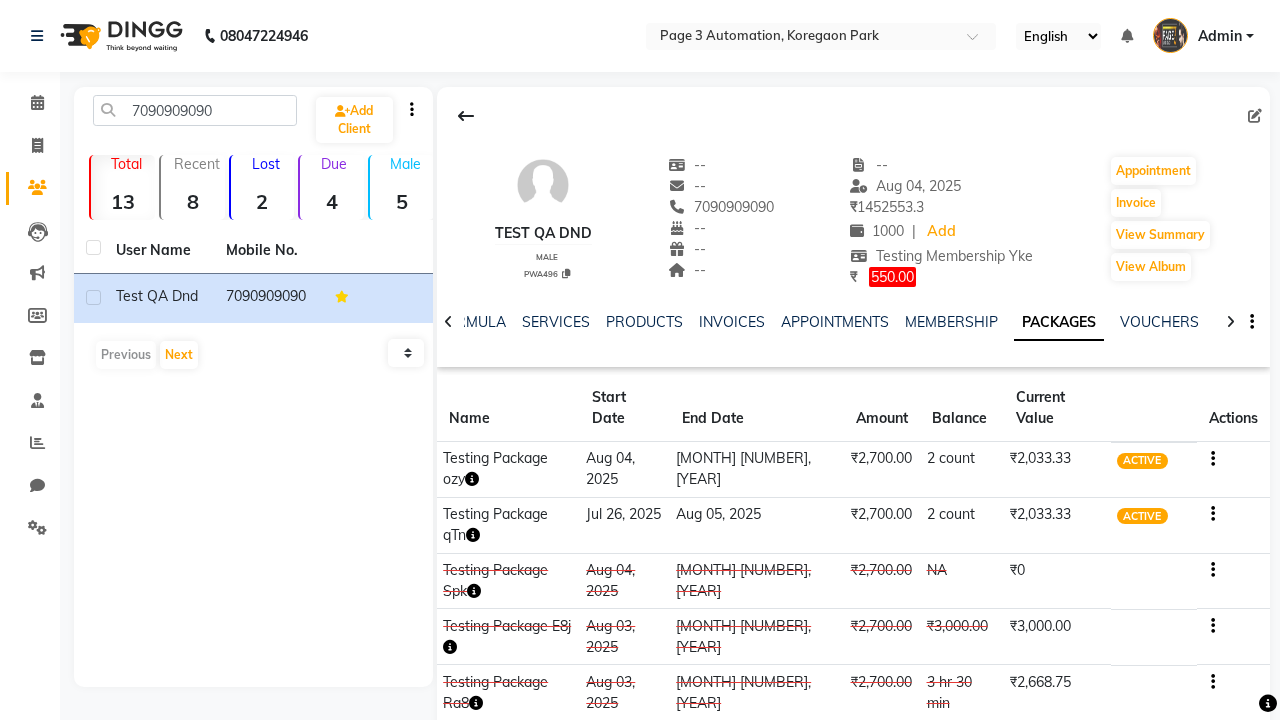 click 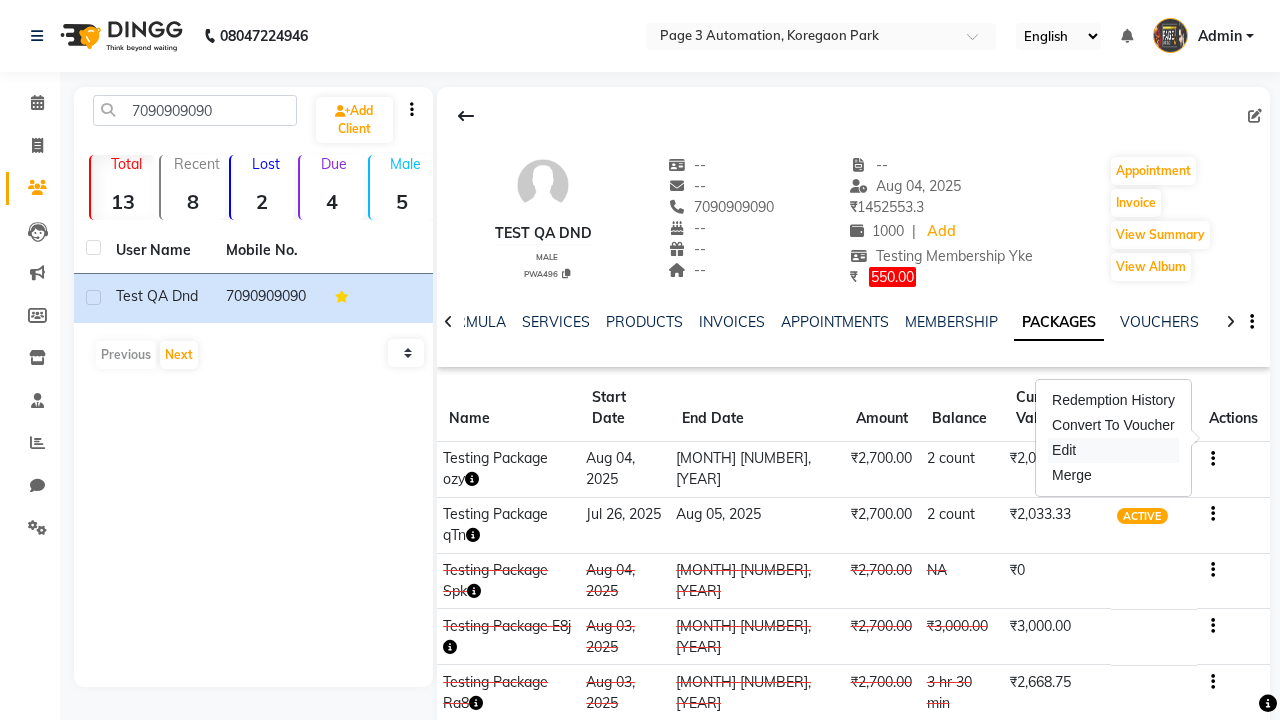 click on "Edit" at bounding box center [1113, 450] 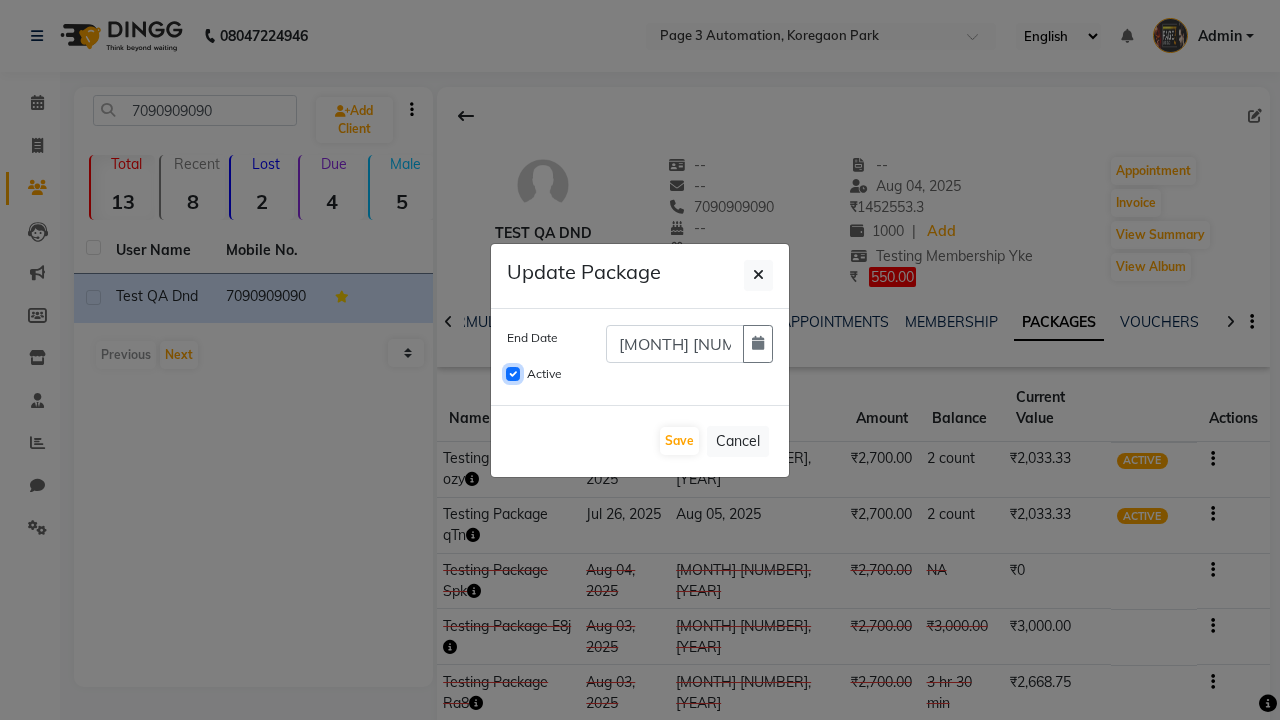 click on "Active" at bounding box center (513, 374) 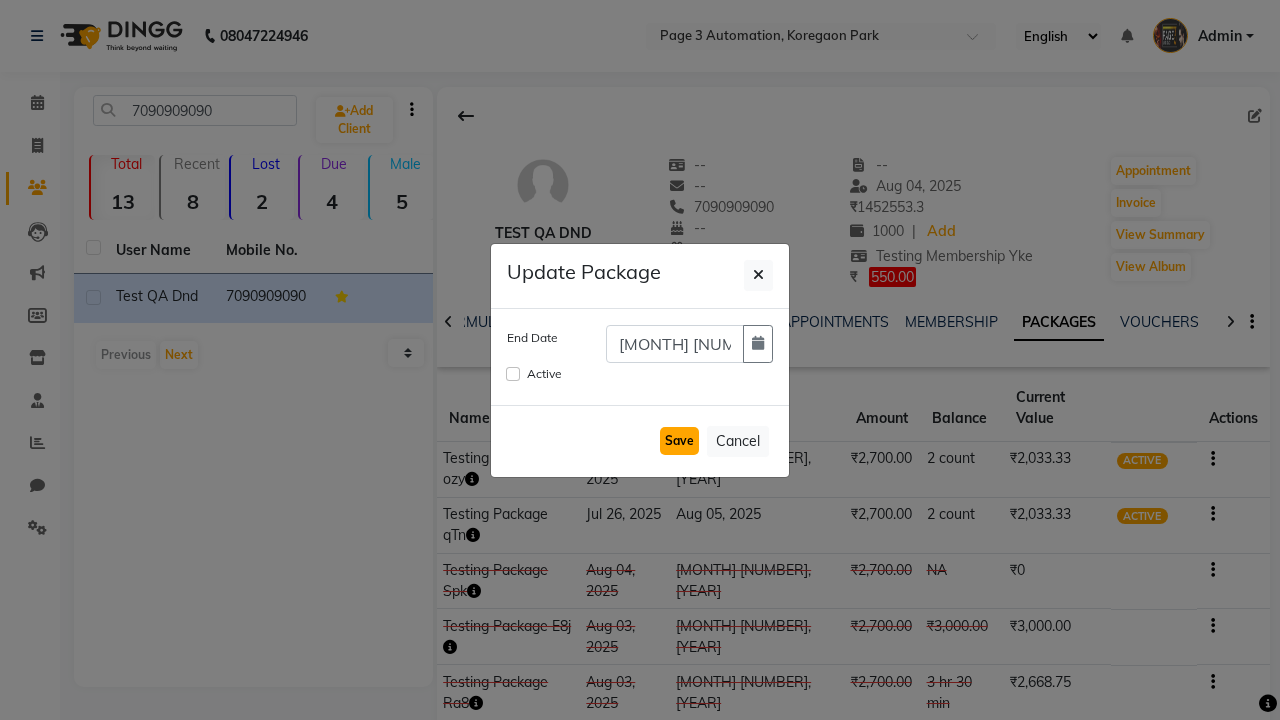 click on "Save" 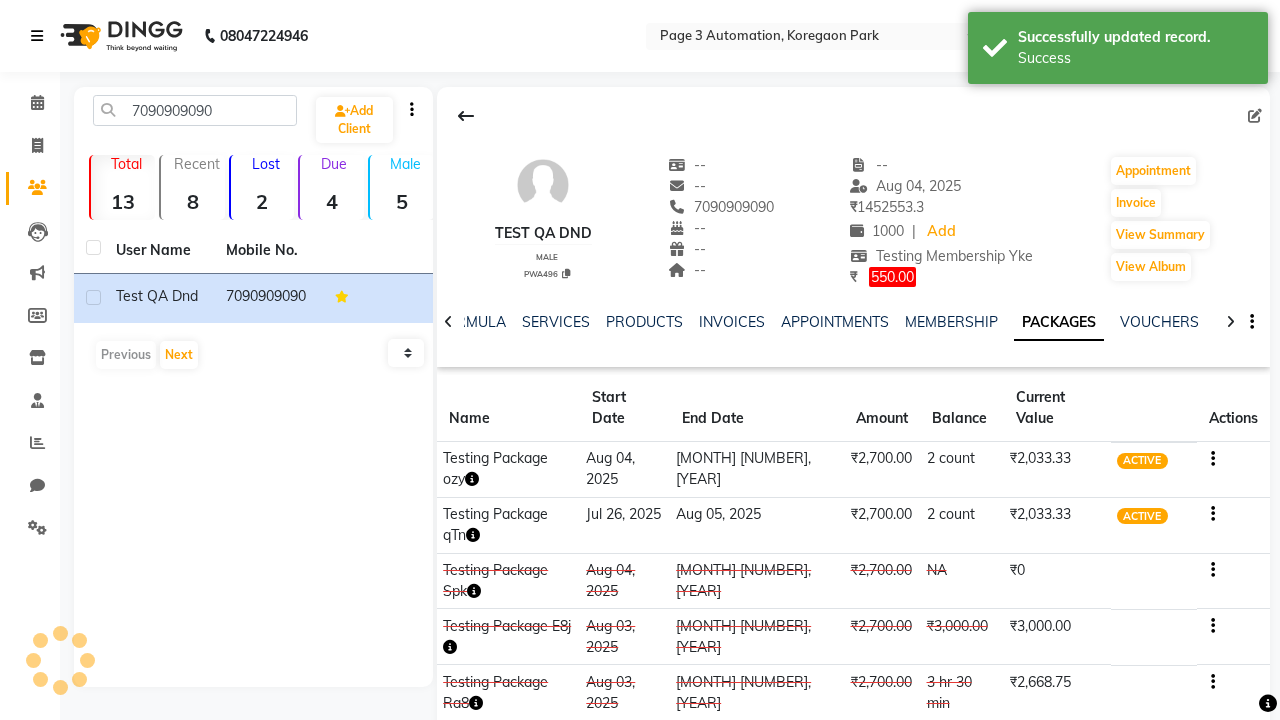 click on "Success" at bounding box center [1135, 58] 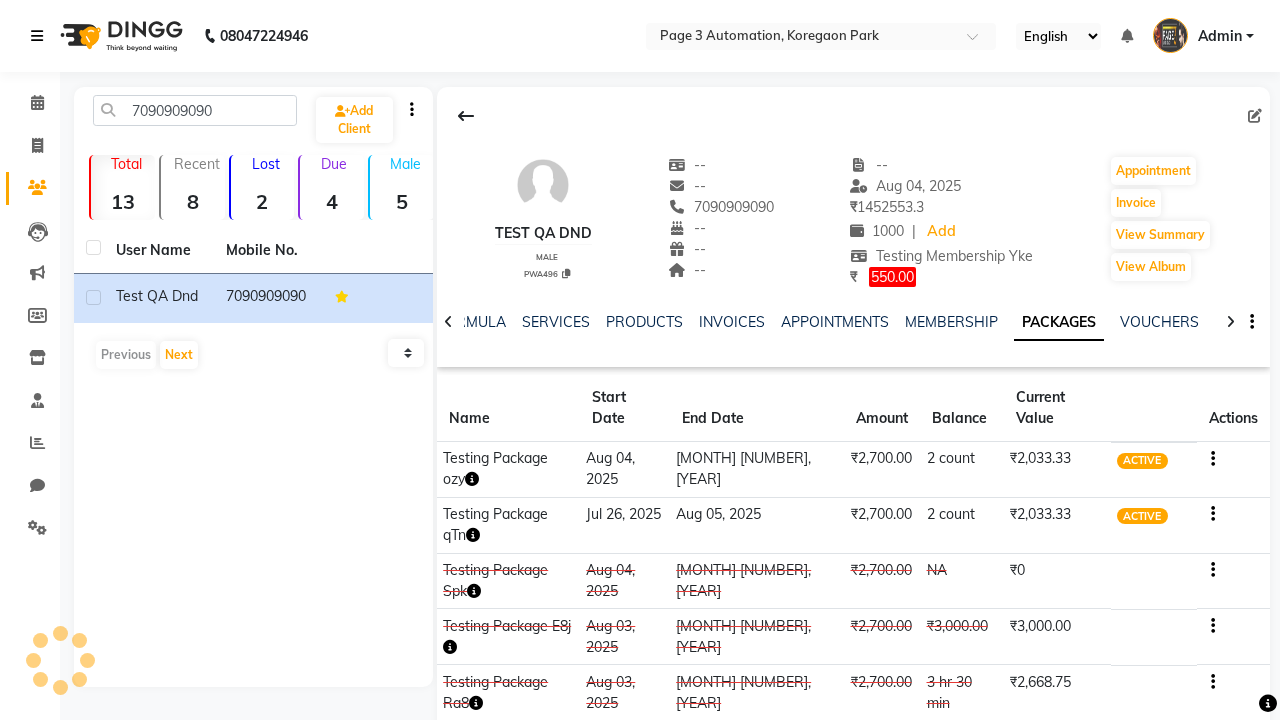click at bounding box center (37, 36) 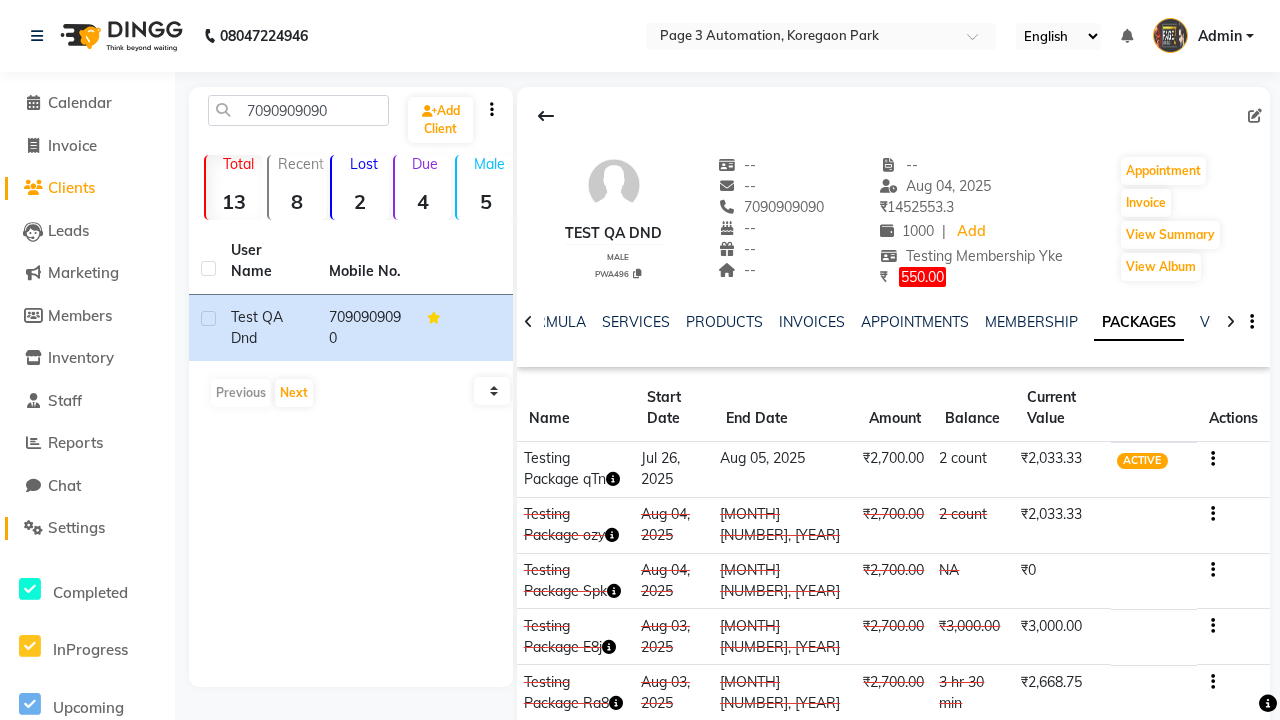 click on "Settings" 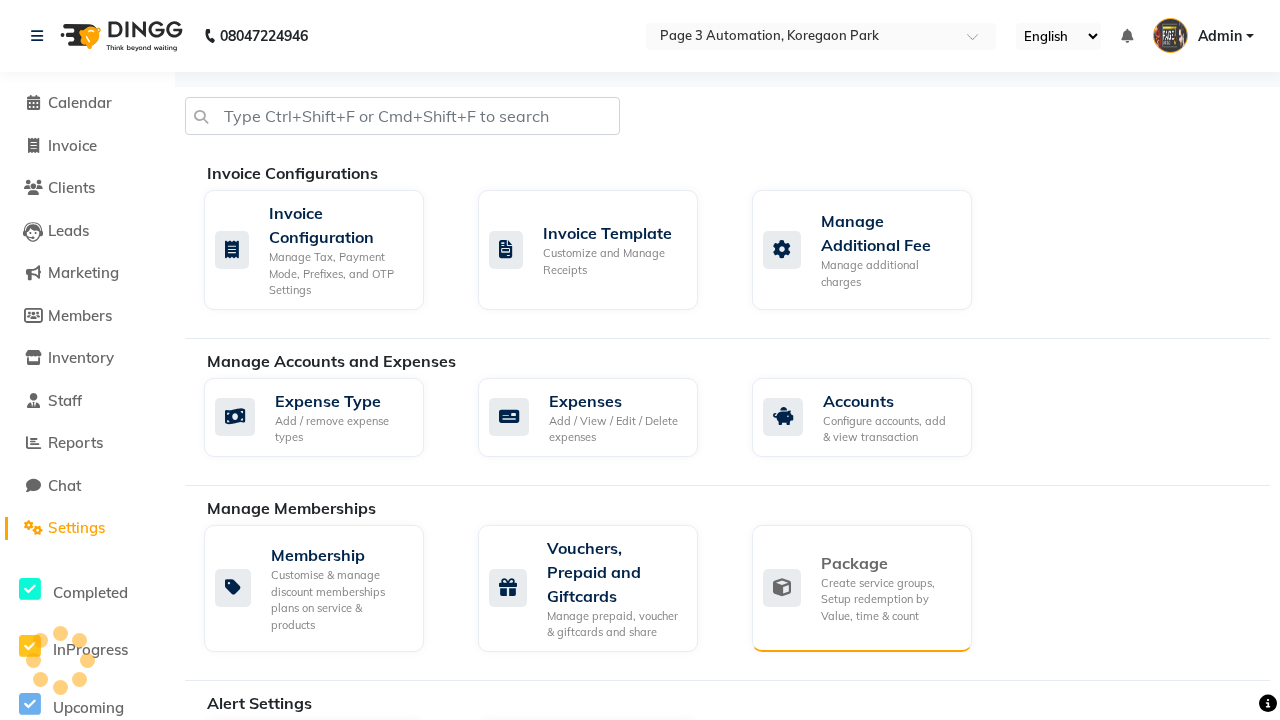 click on "Package" 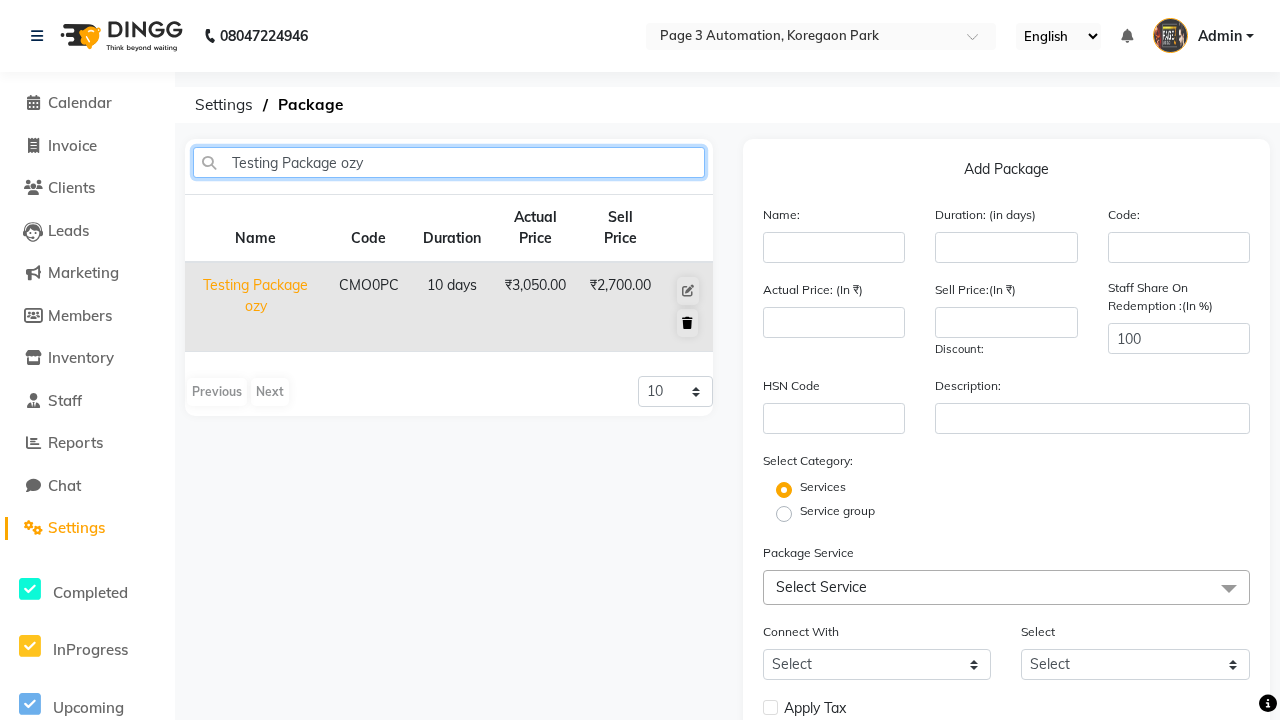 type on "Testing Package ozy" 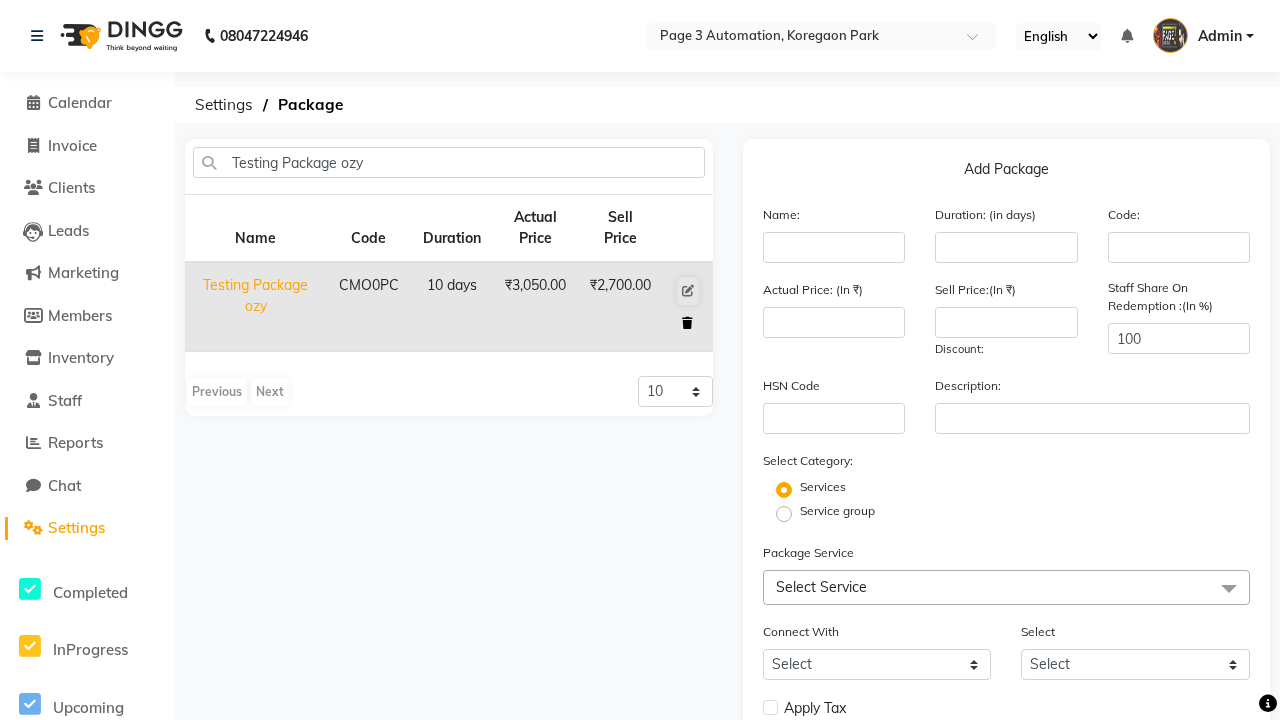 click 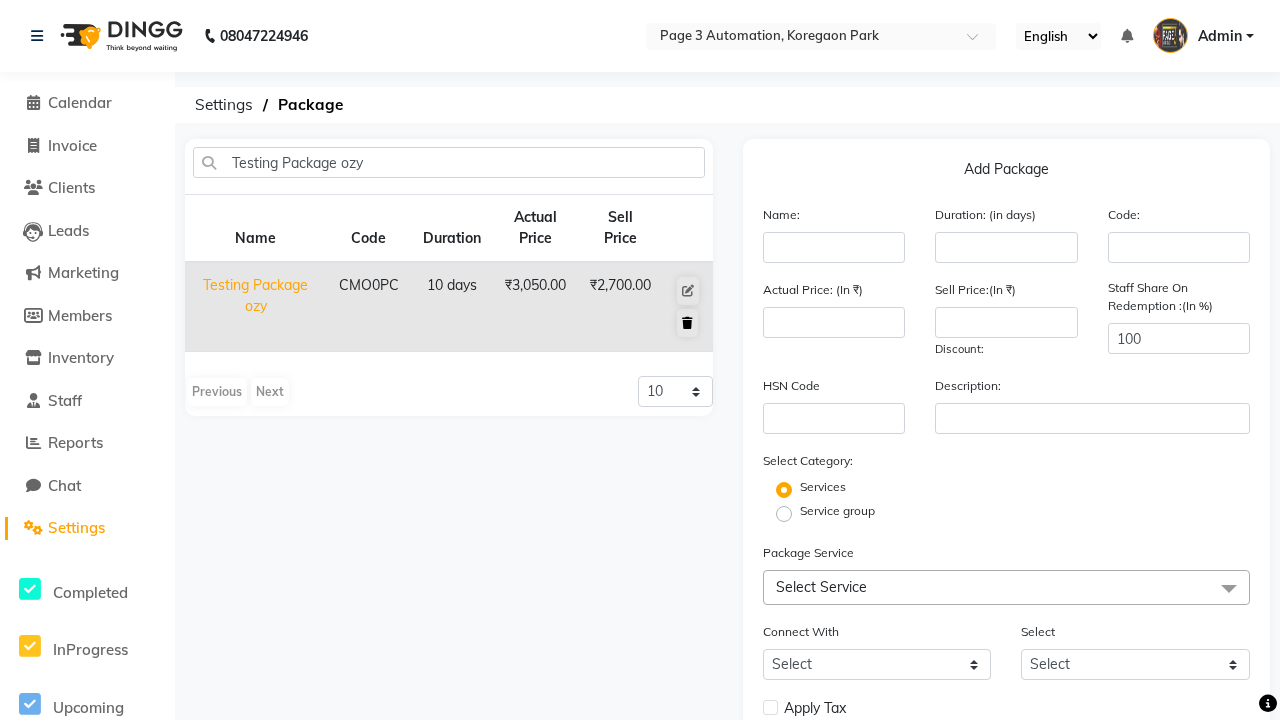 type 